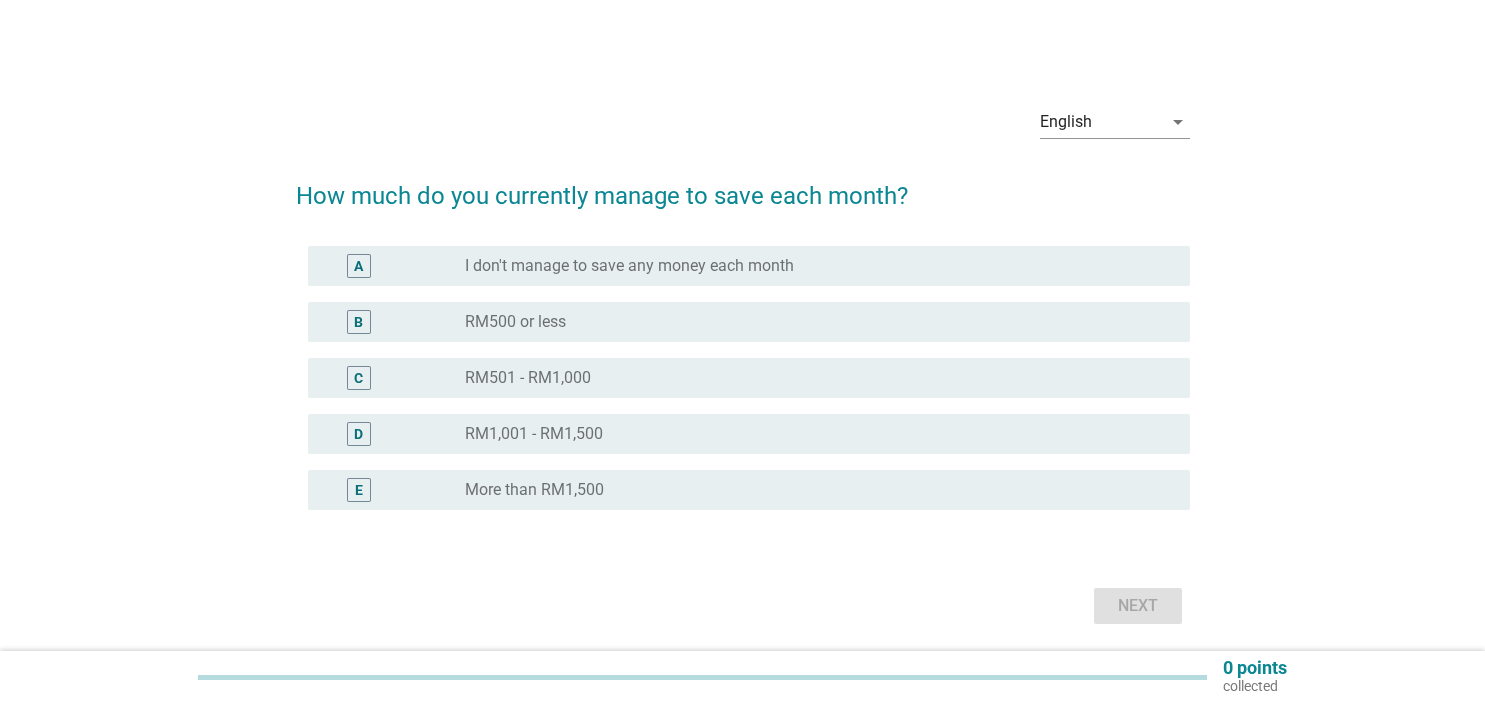 scroll, scrollTop: 0, scrollLeft: 0, axis: both 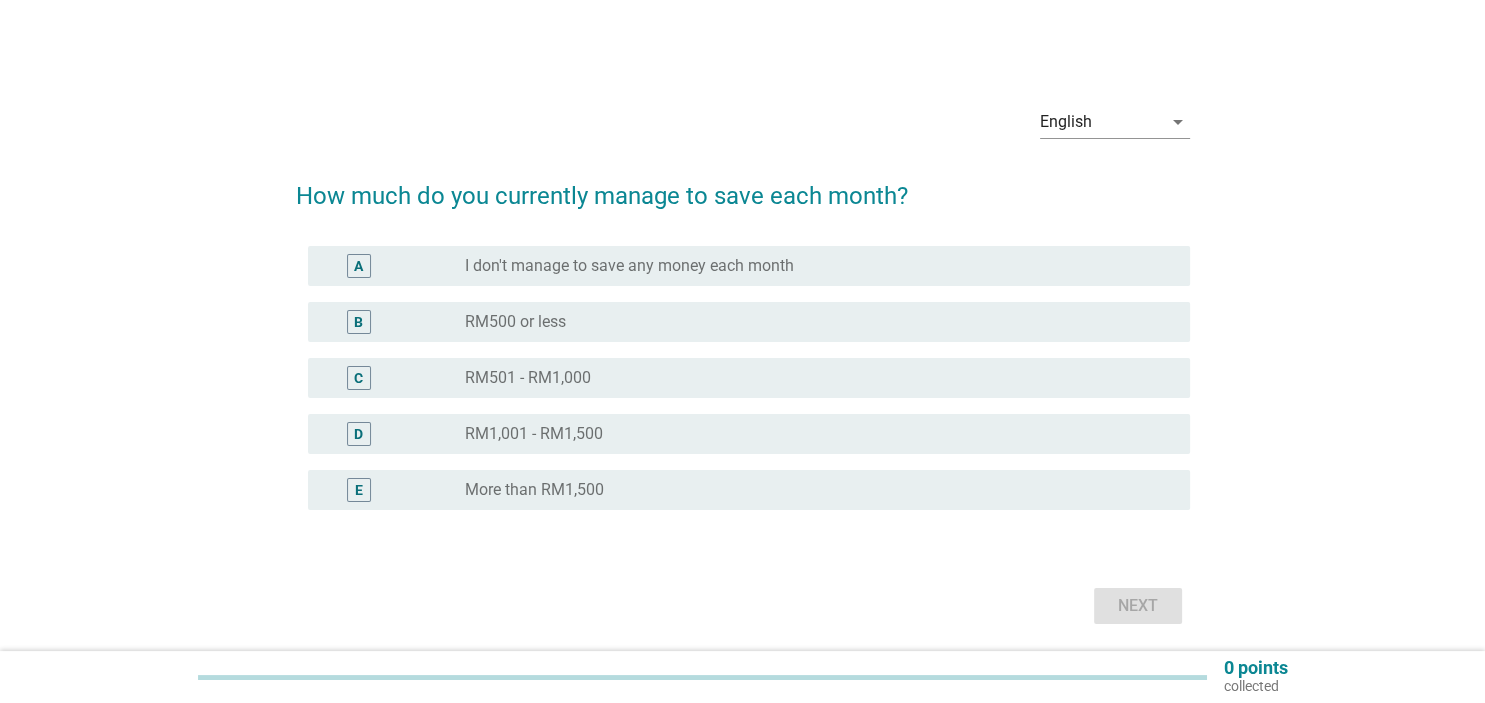 click on "RM501 - RM1,000" at bounding box center [528, 378] 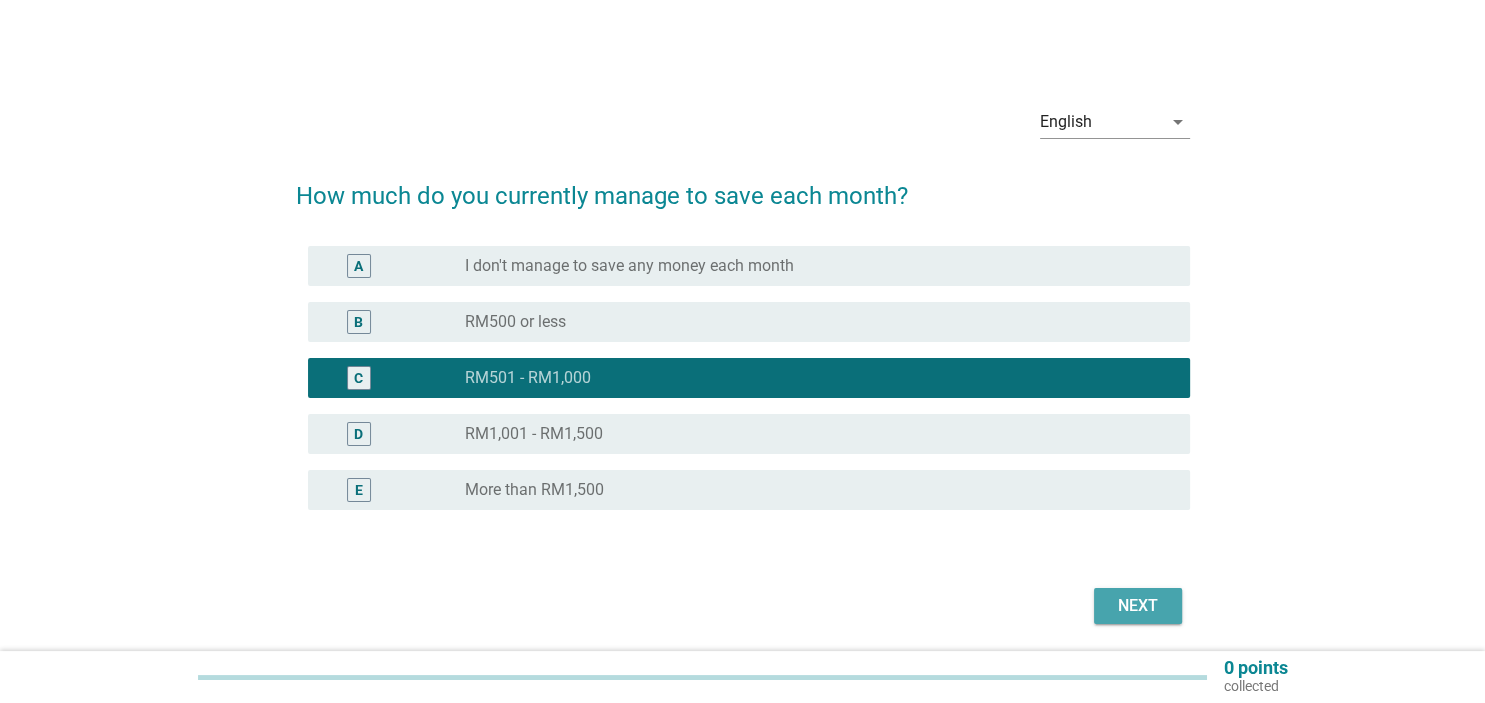 click on "Next" at bounding box center (1138, 606) 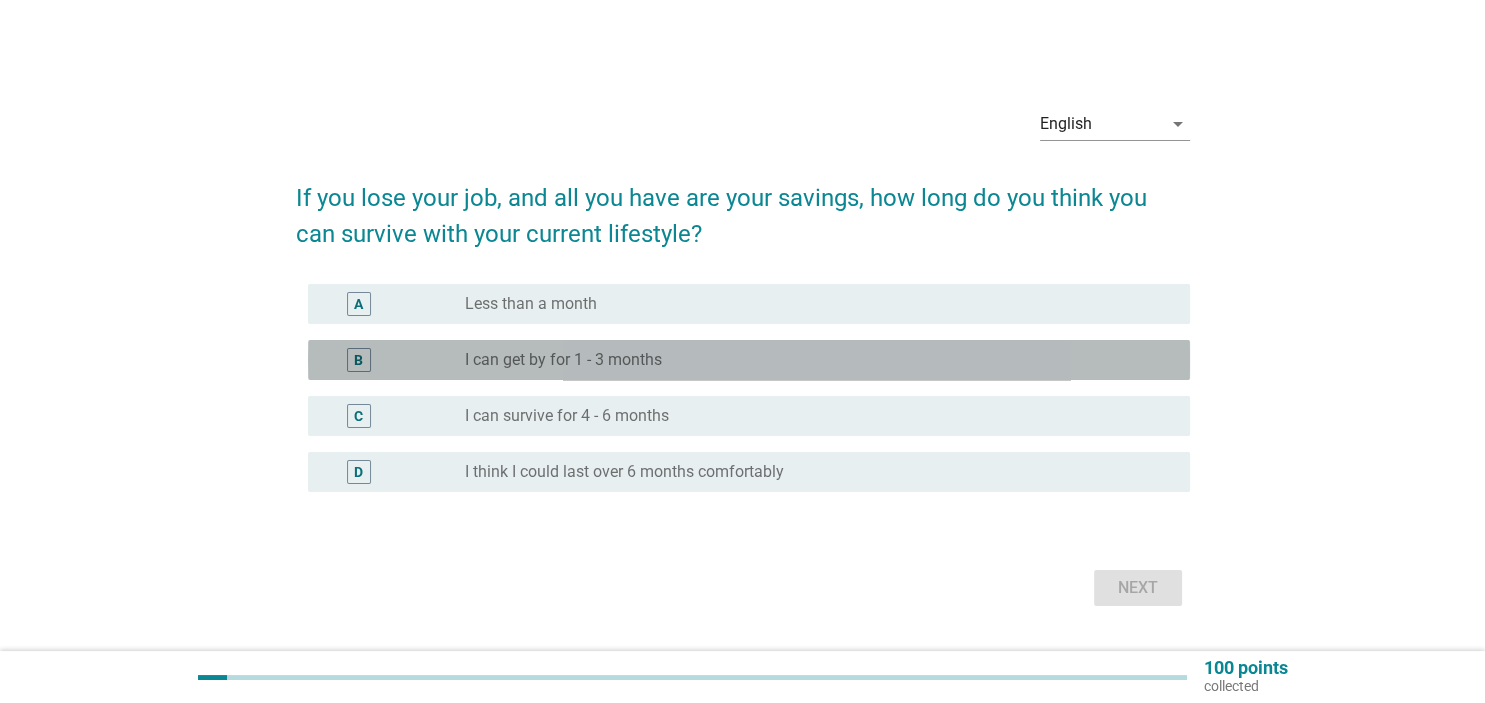 click on "I can get by for 1 - 3 months" at bounding box center [563, 360] 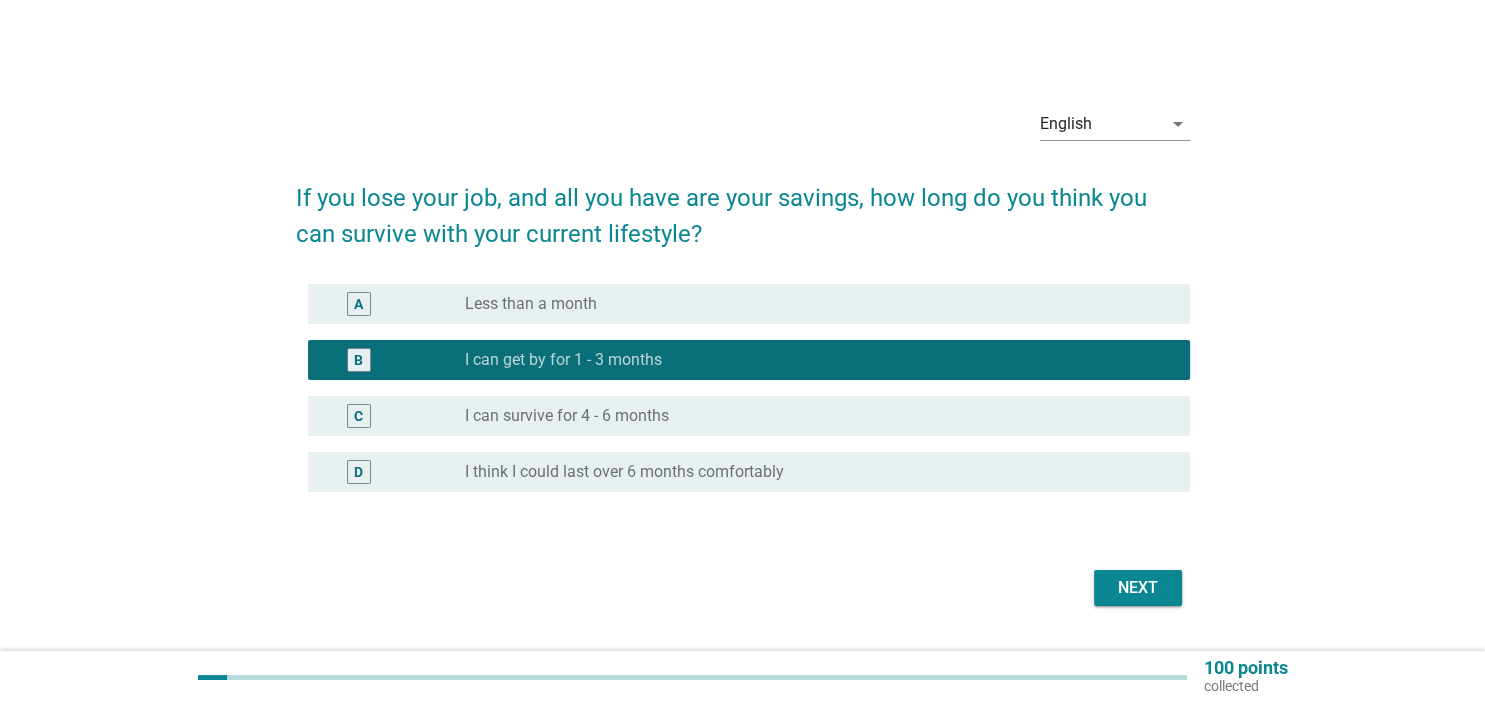 click on "Next" at bounding box center [1138, 588] 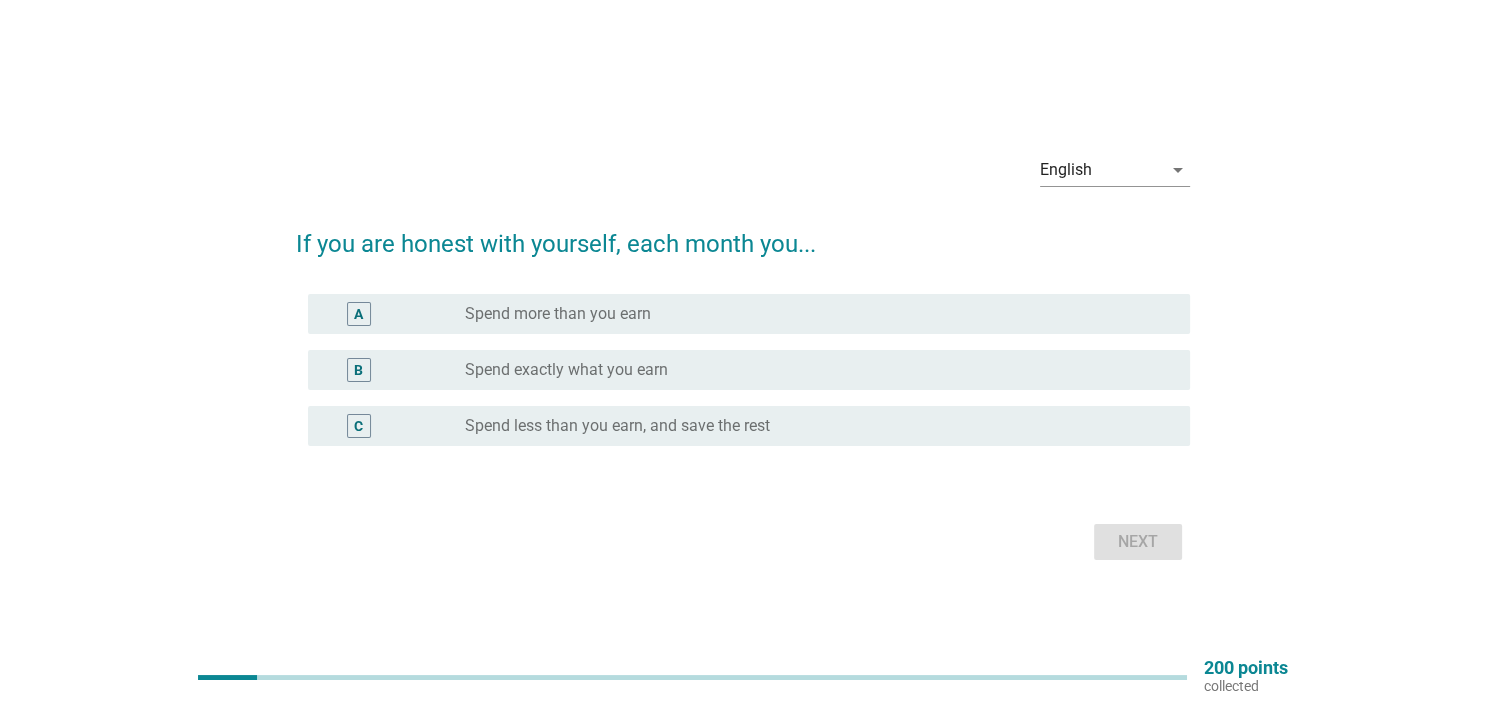 click on "Spend exactly what you earn" at bounding box center (566, 370) 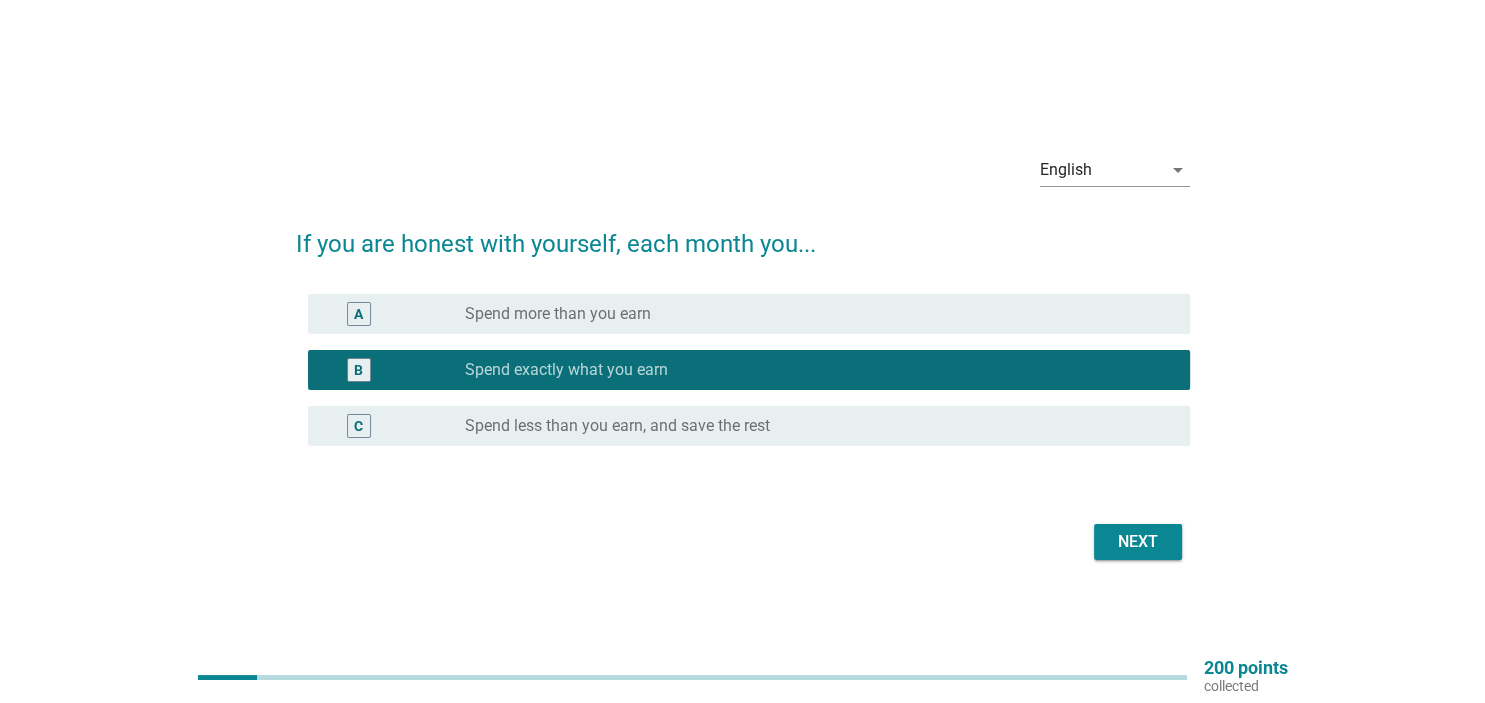 click on "Next" at bounding box center [1138, 542] 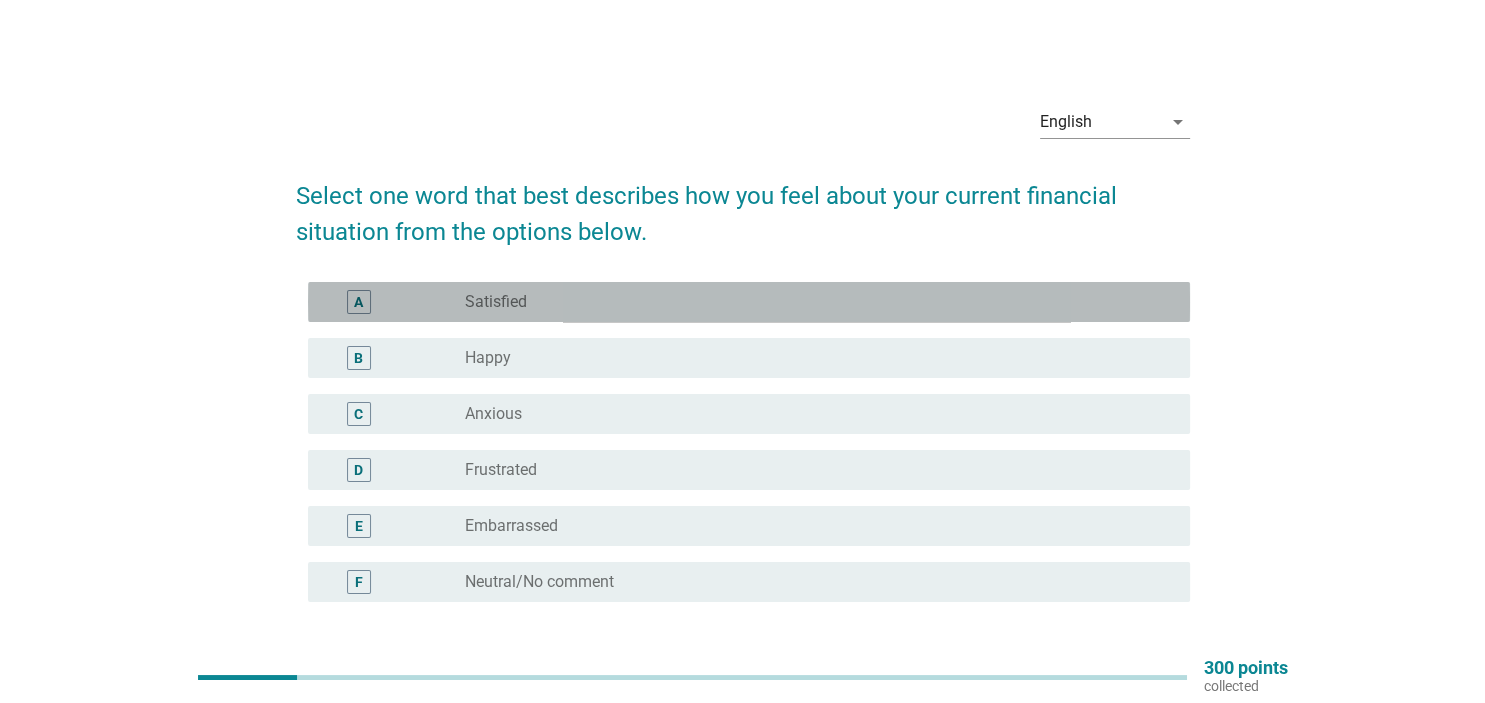 click on "radio_button_unchecked Satisfied" at bounding box center (811, 302) 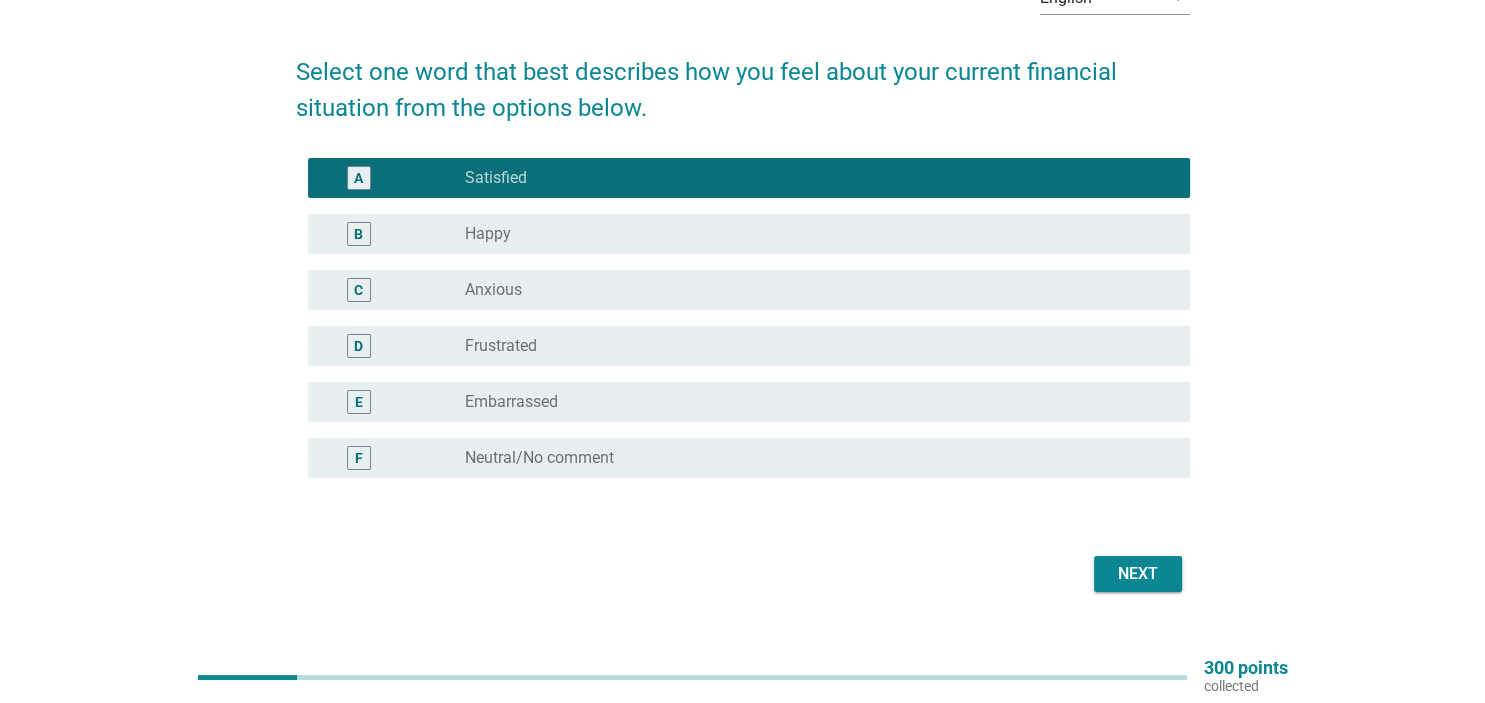 scroll, scrollTop: 160, scrollLeft: 0, axis: vertical 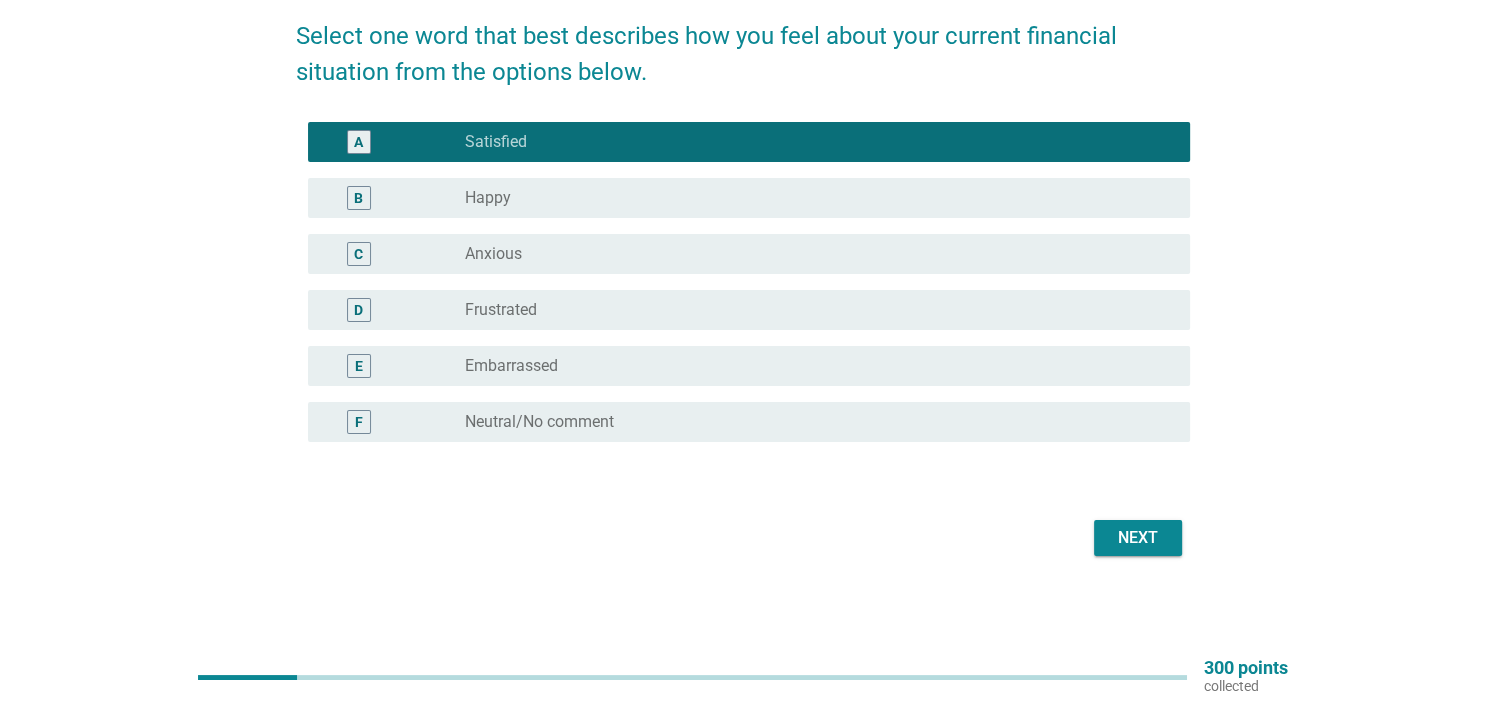 click on "Next" at bounding box center [1138, 538] 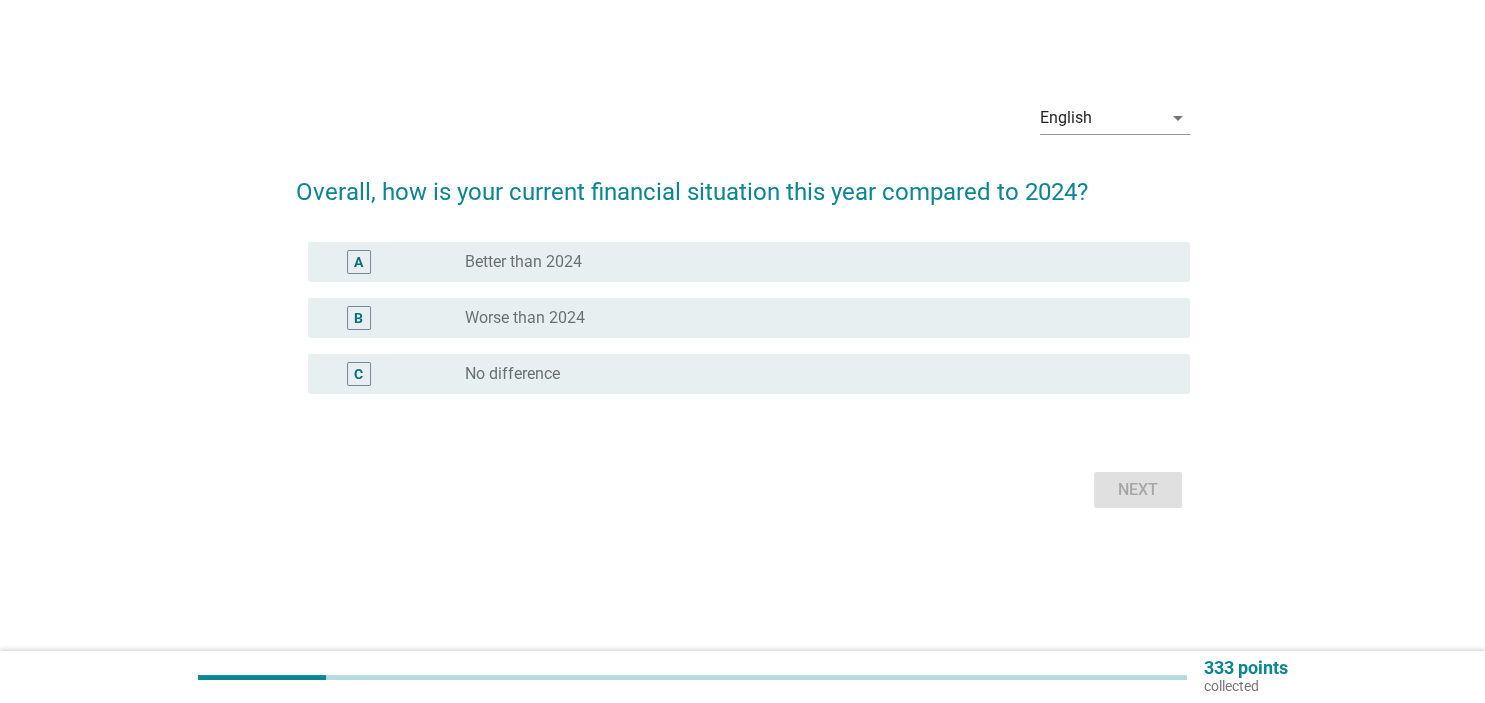 scroll, scrollTop: 0, scrollLeft: 0, axis: both 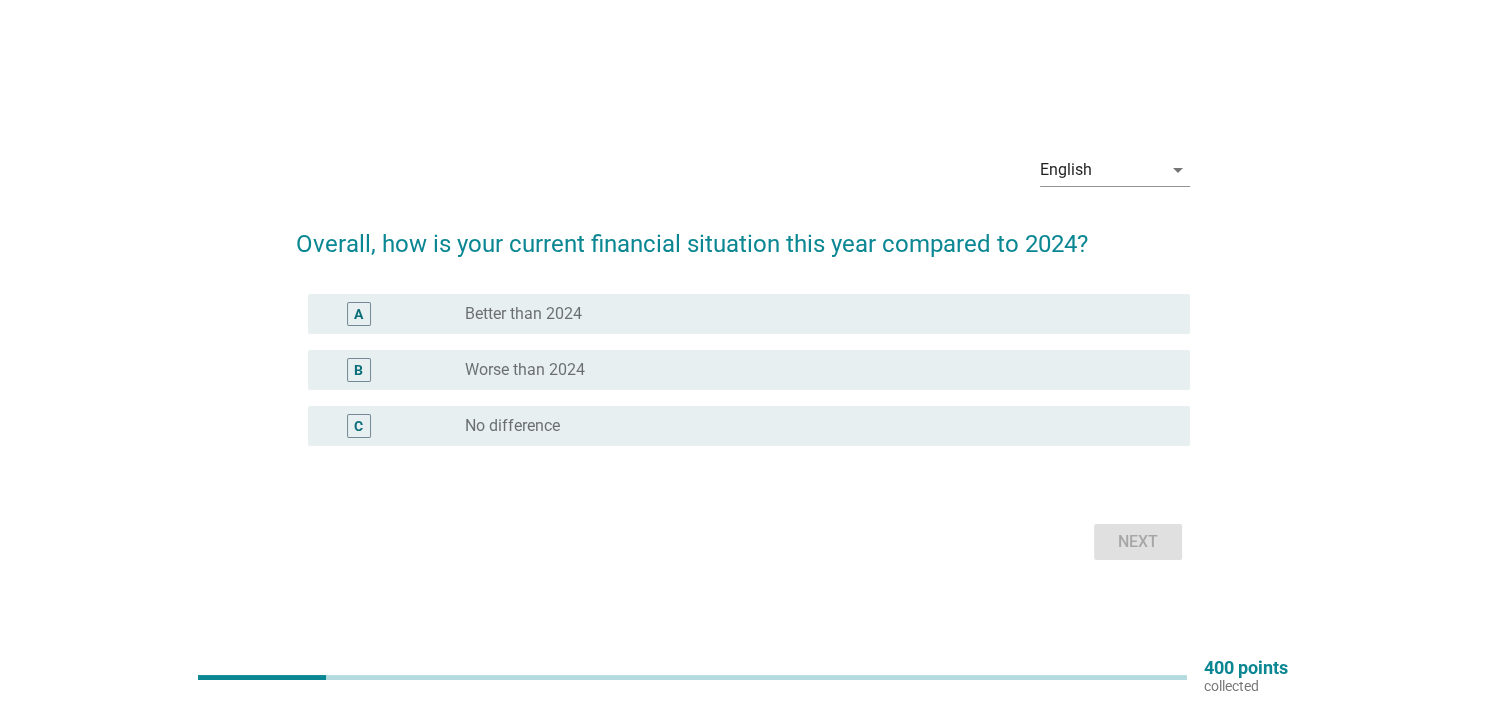 click on "A     radio_button_unchecked Better than 2024" at bounding box center [749, 314] 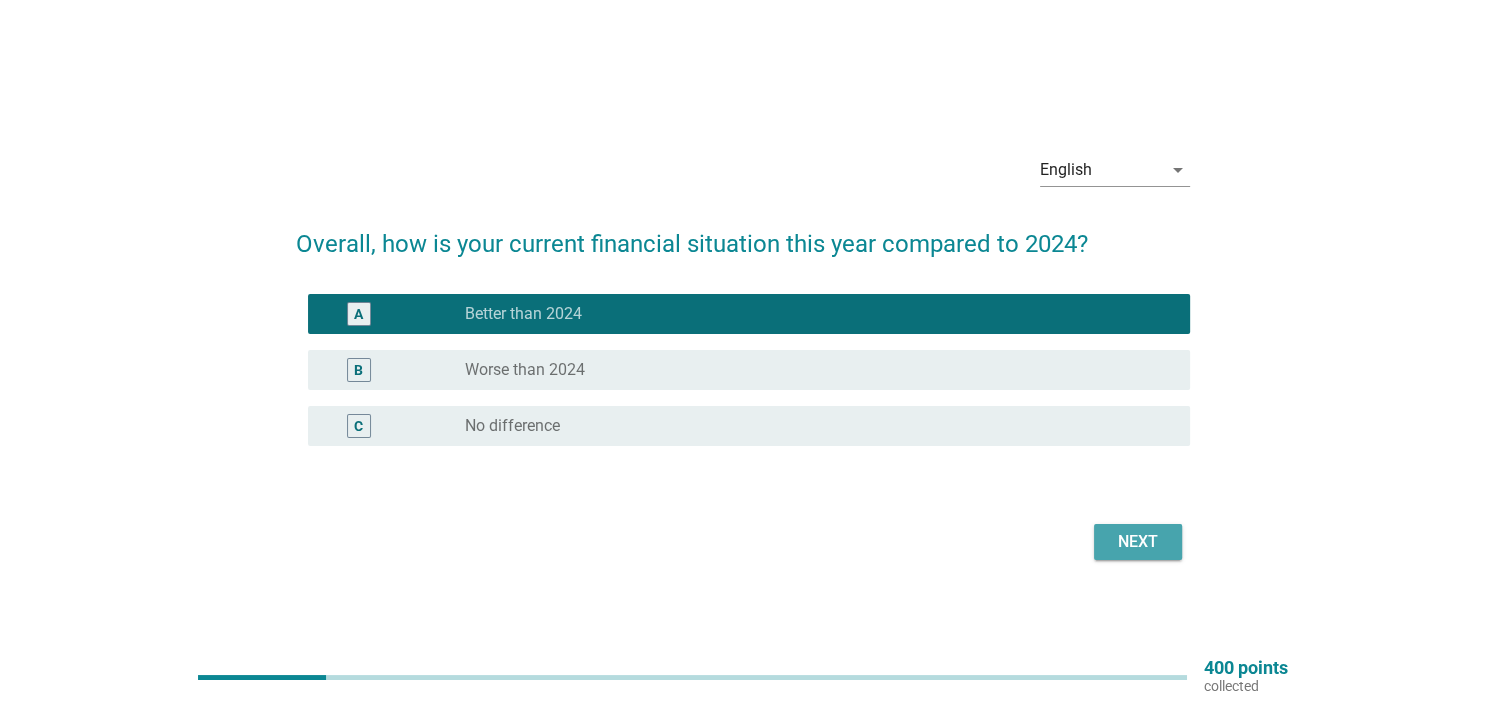 click on "Next" at bounding box center (1138, 542) 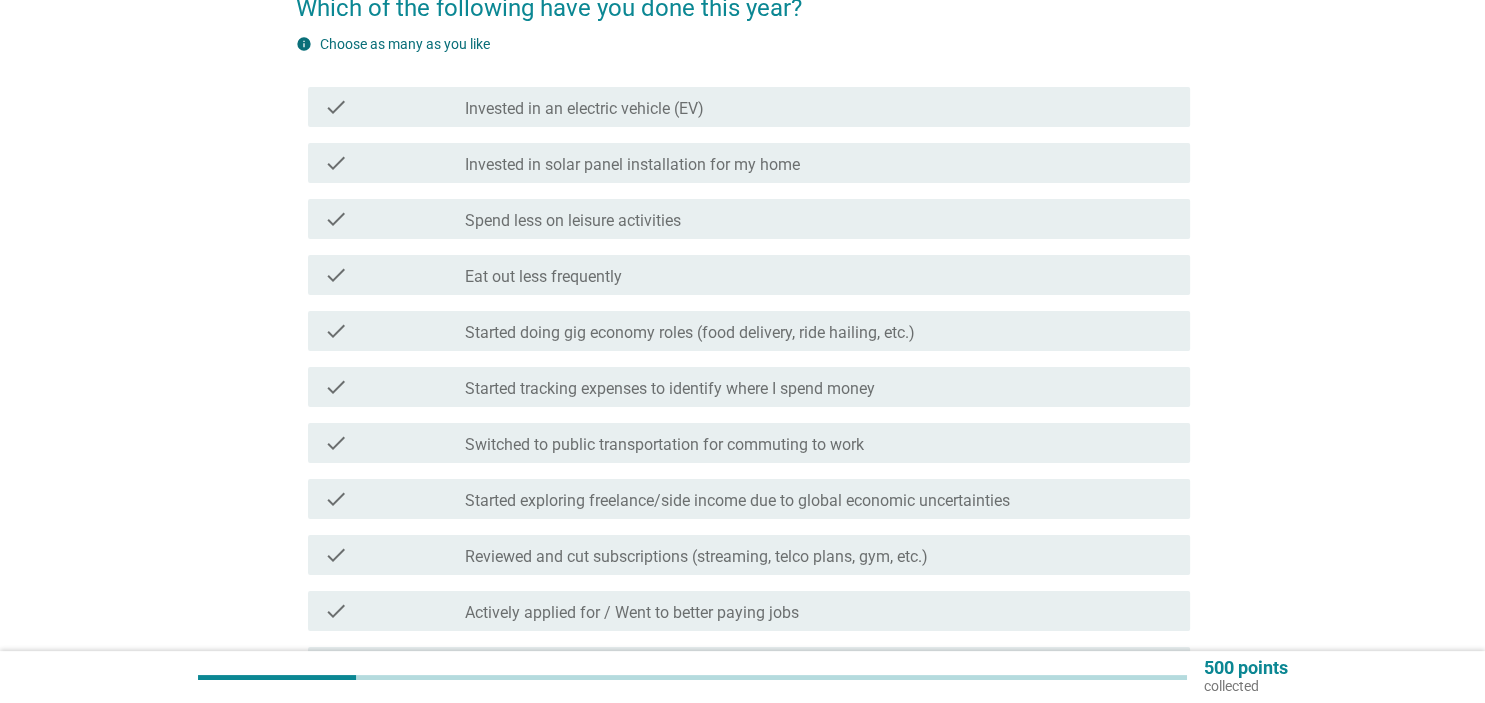 scroll, scrollTop: 211, scrollLeft: 0, axis: vertical 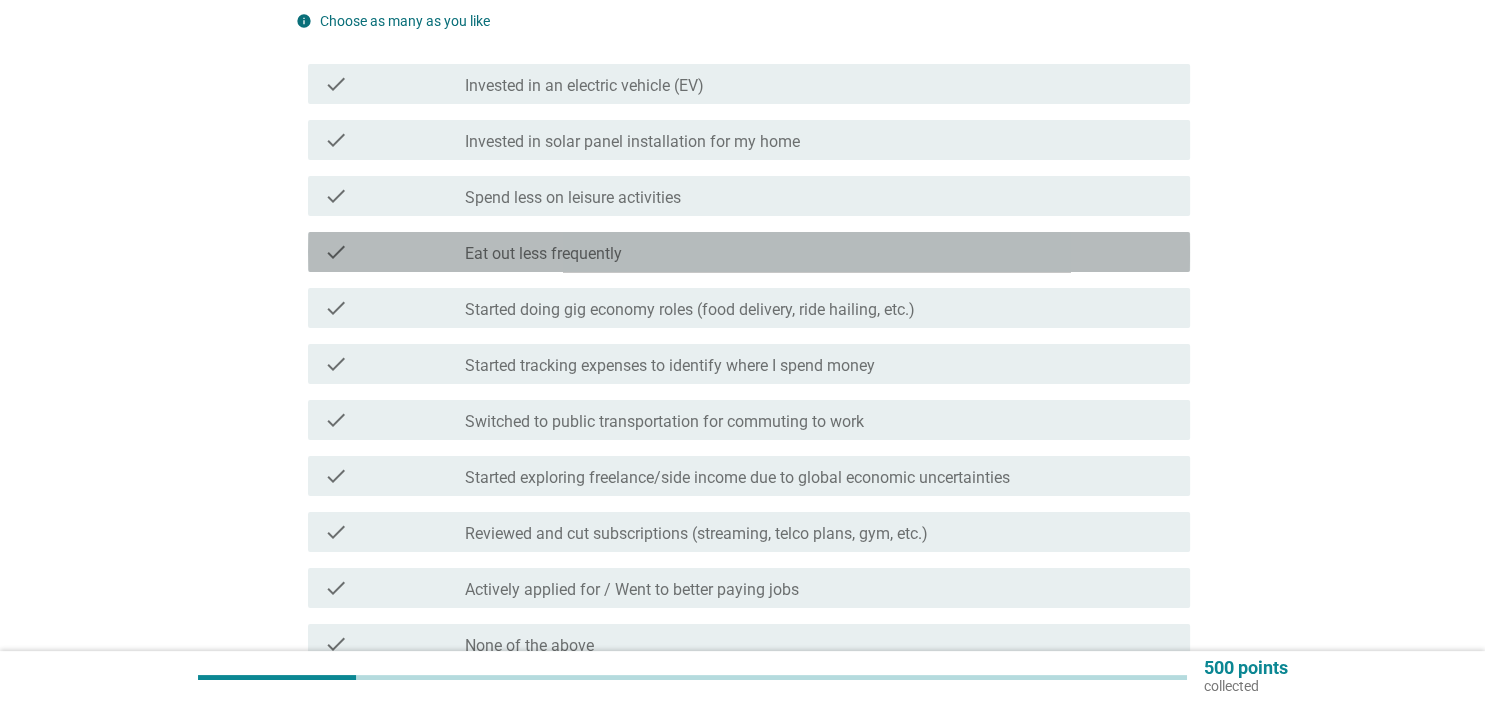 click on "Eat out less frequently" at bounding box center (543, 254) 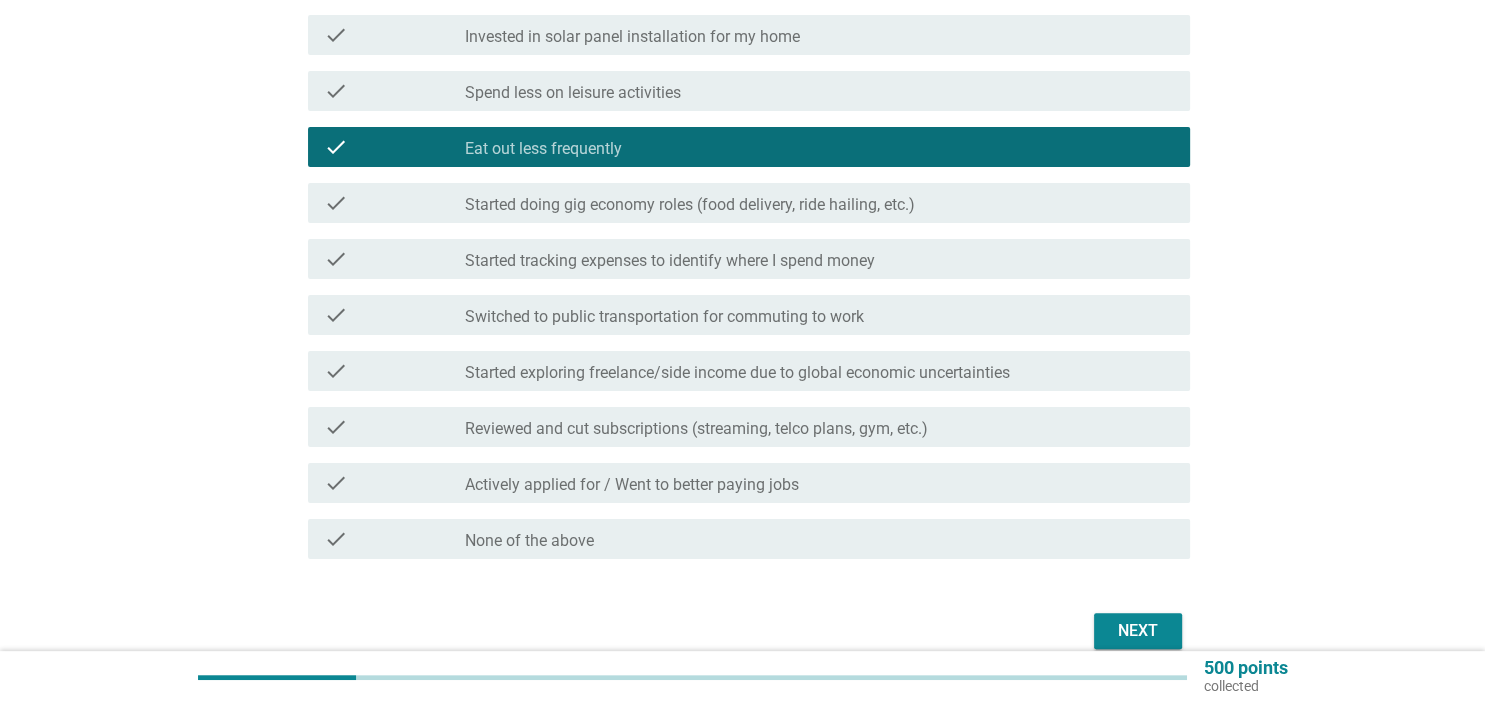 scroll, scrollTop: 105, scrollLeft: 0, axis: vertical 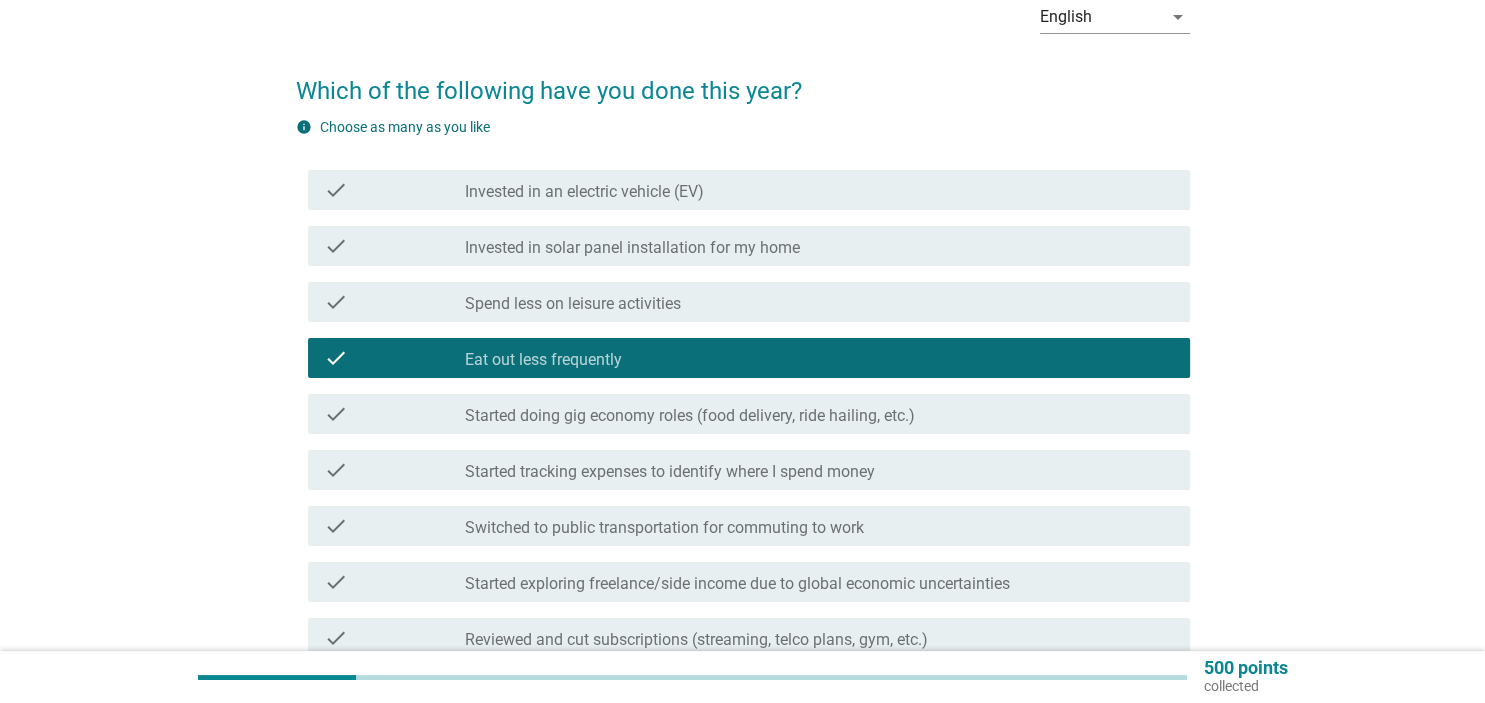click on "Spend less on leisure activities" at bounding box center [573, 304] 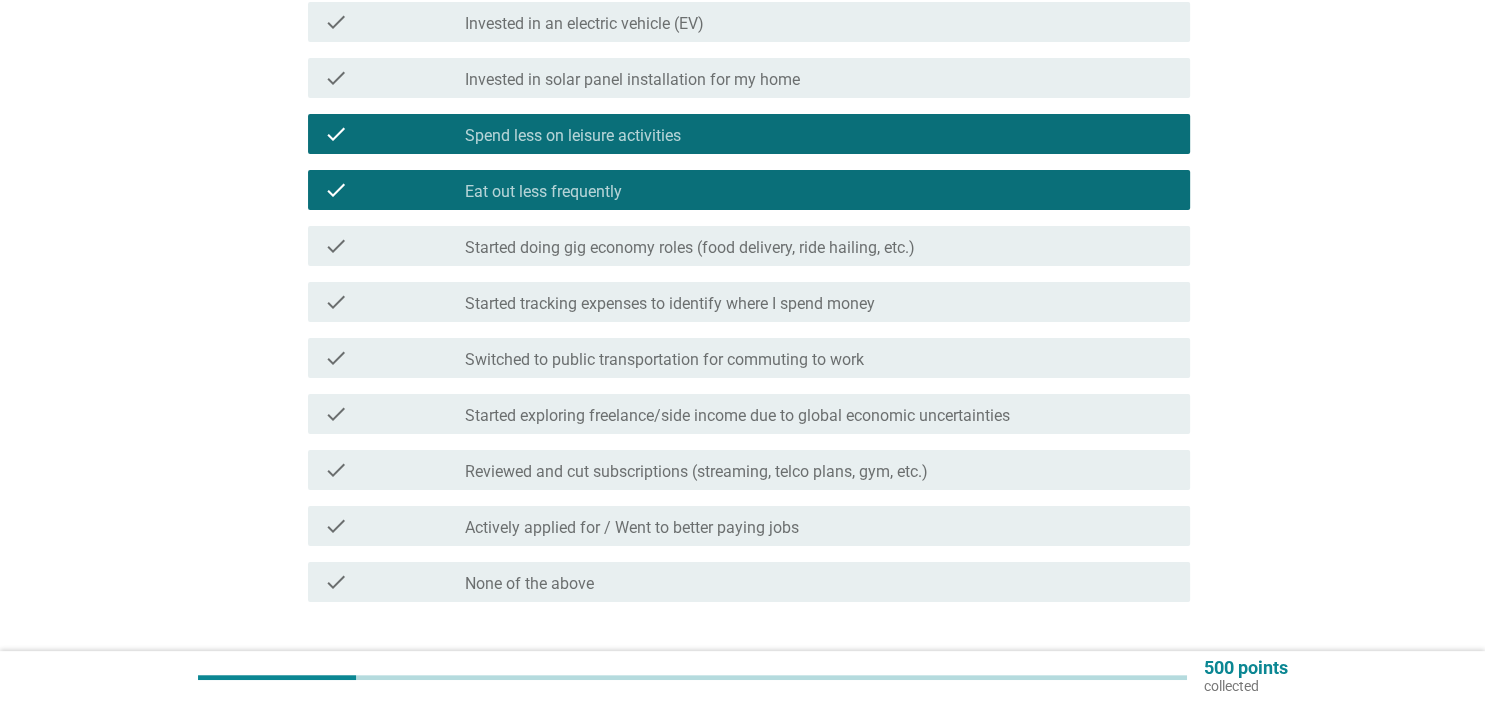 scroll, scrollTop: 316, scrollLeft: 0, axis: vertical 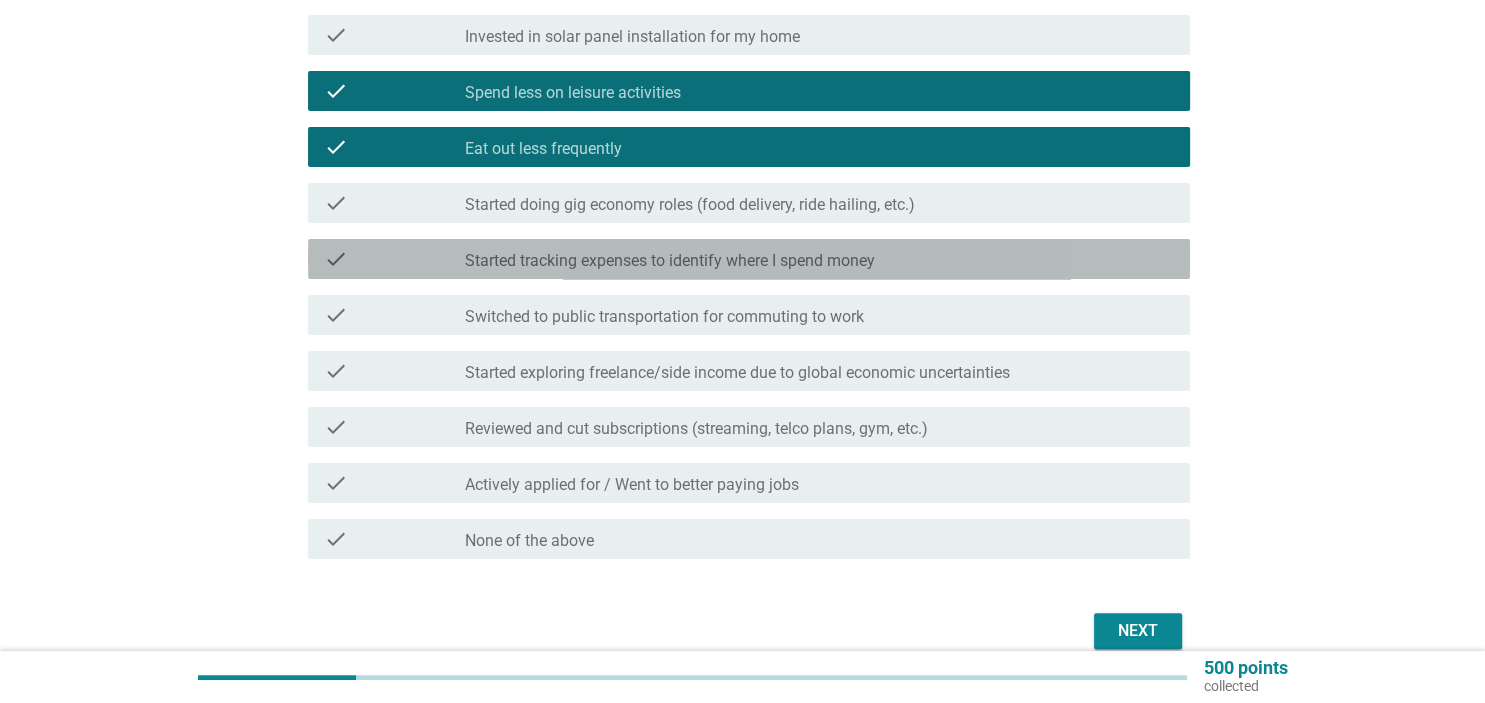 click on "Started tracking expenses to identify where I spend money" at bounding box center (670, 261) 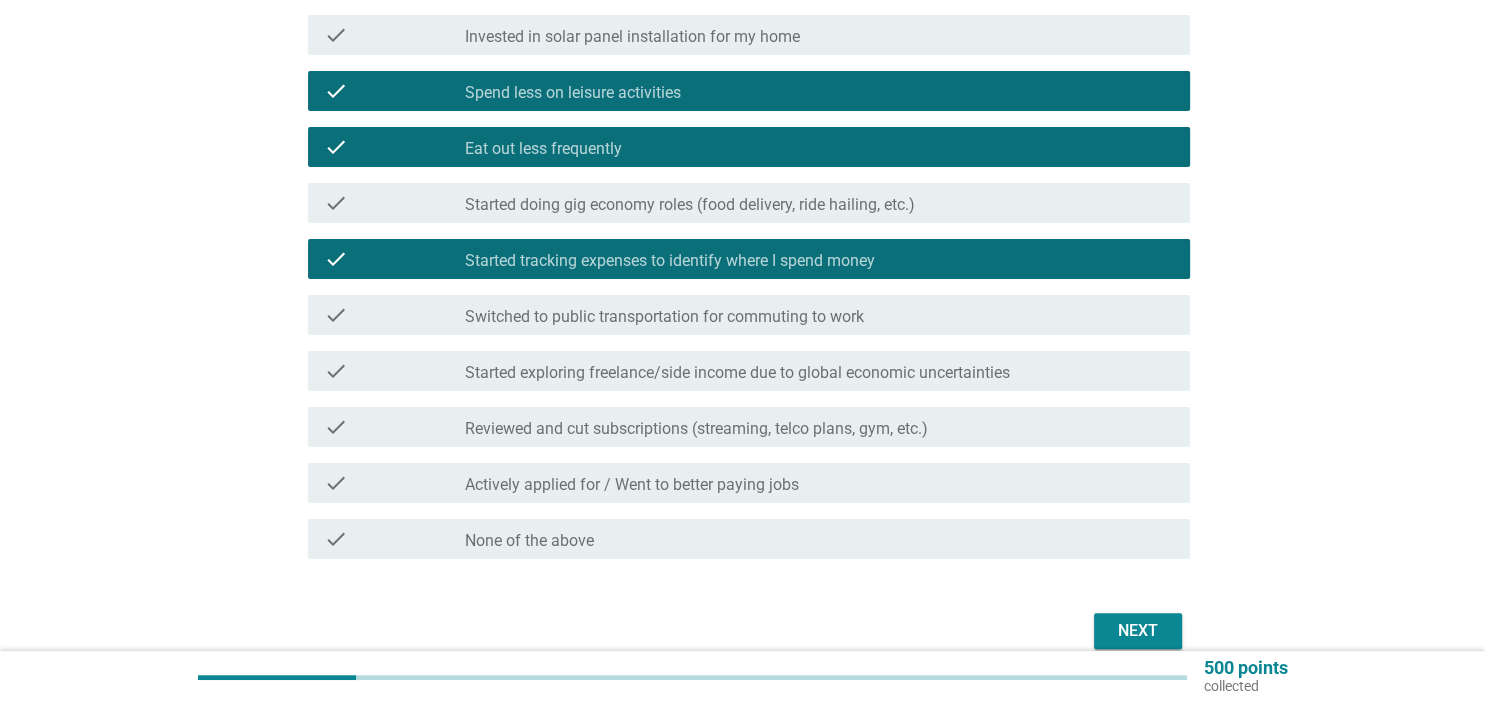 click on "Next" at bounding box center [1138, 631] 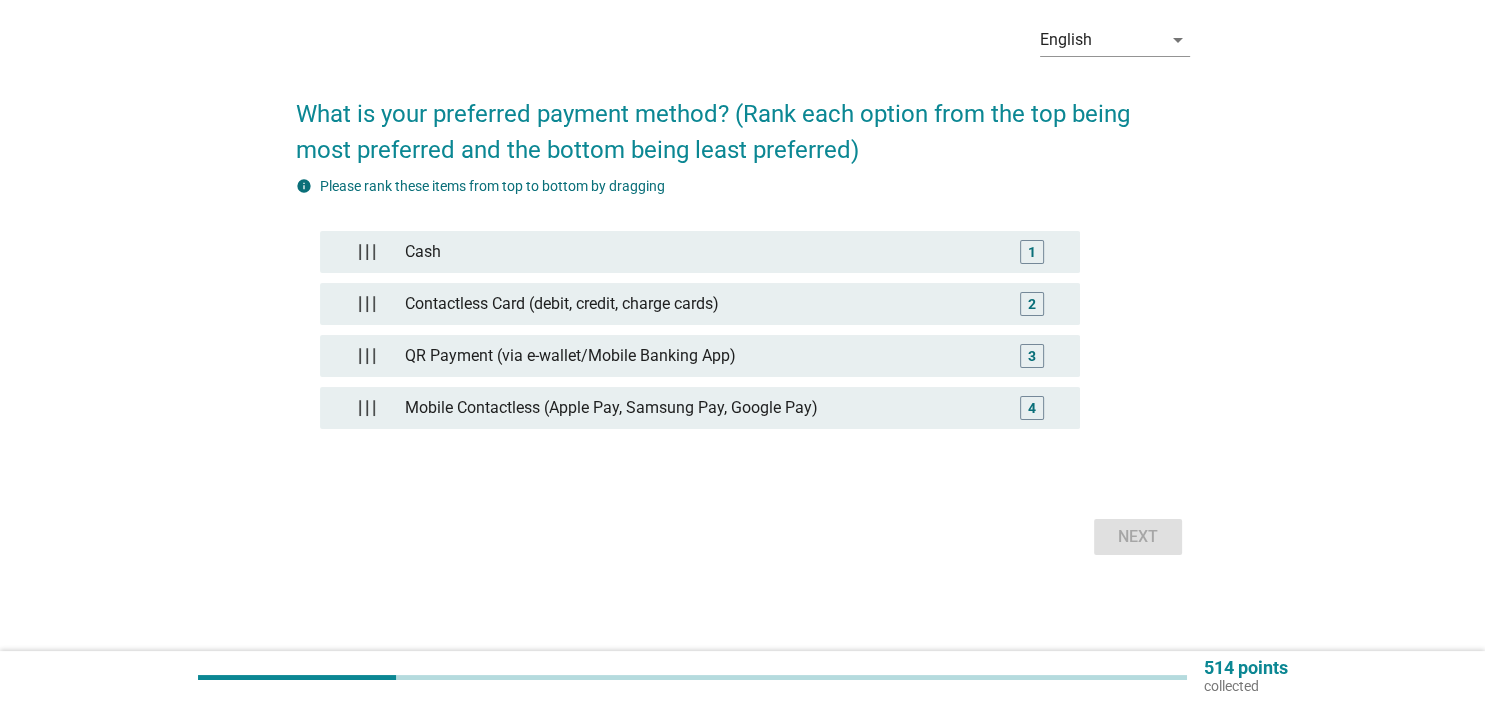 scroll, scrollTop: 0, scrollLeft: 0, axis: both 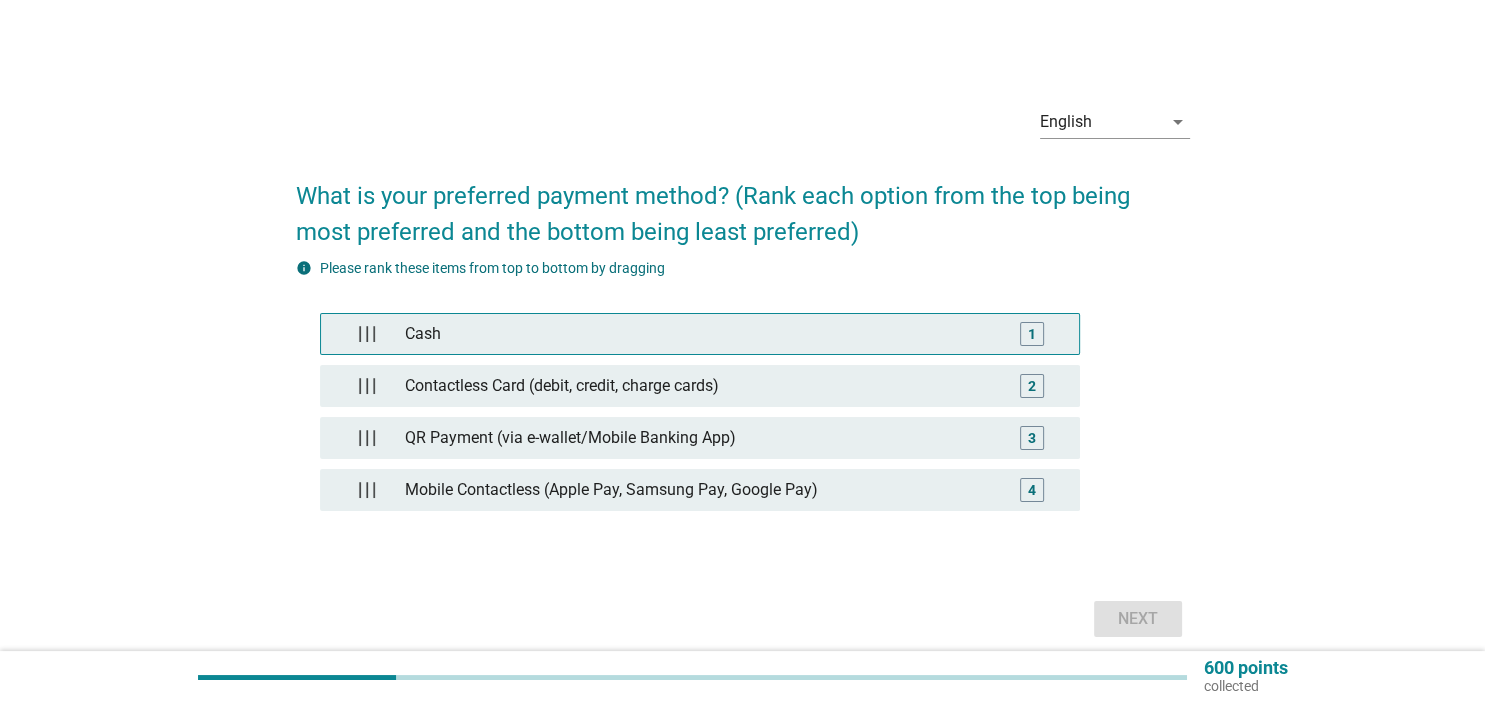 click on "Cash" at bounding box center (699, 334) 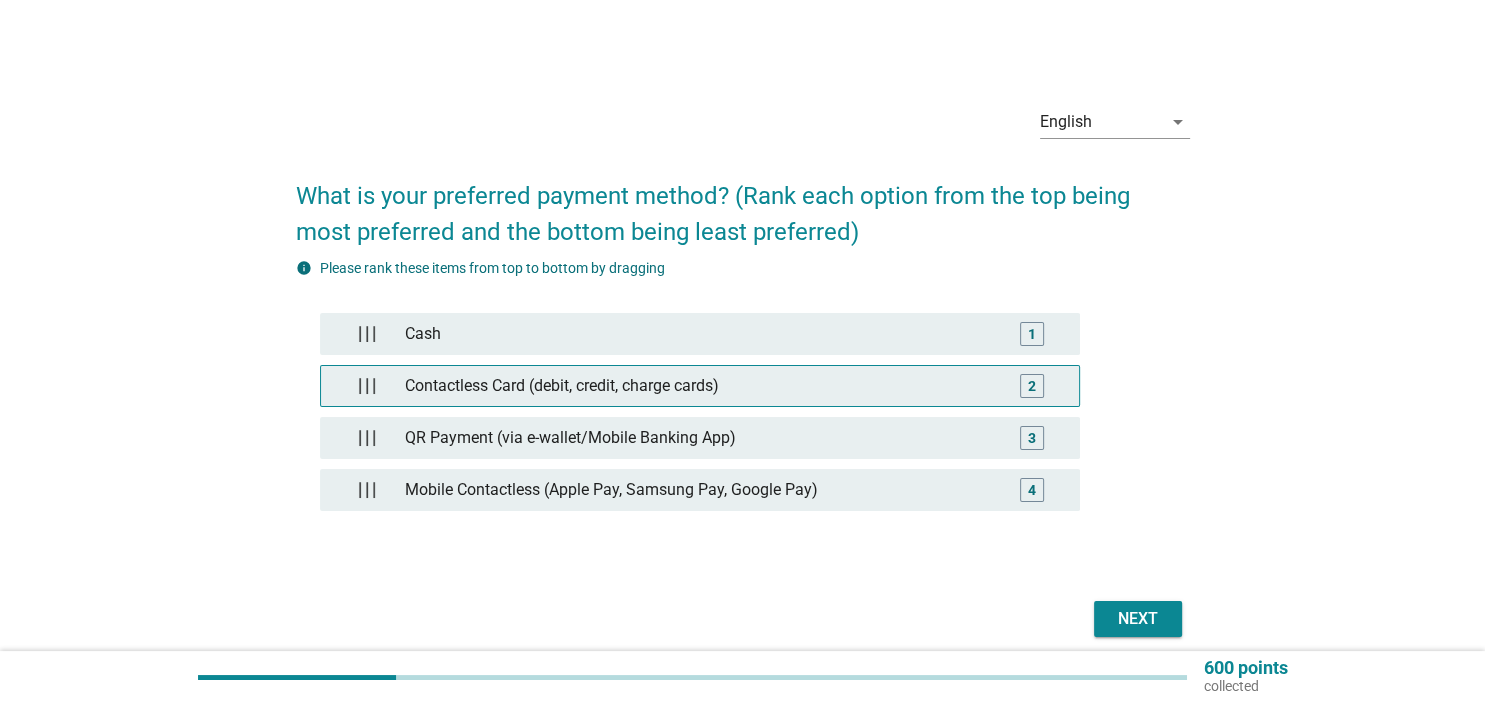 click on "Contactless Card (debit, credit, charge cards)" at bounding box center (699, 386) 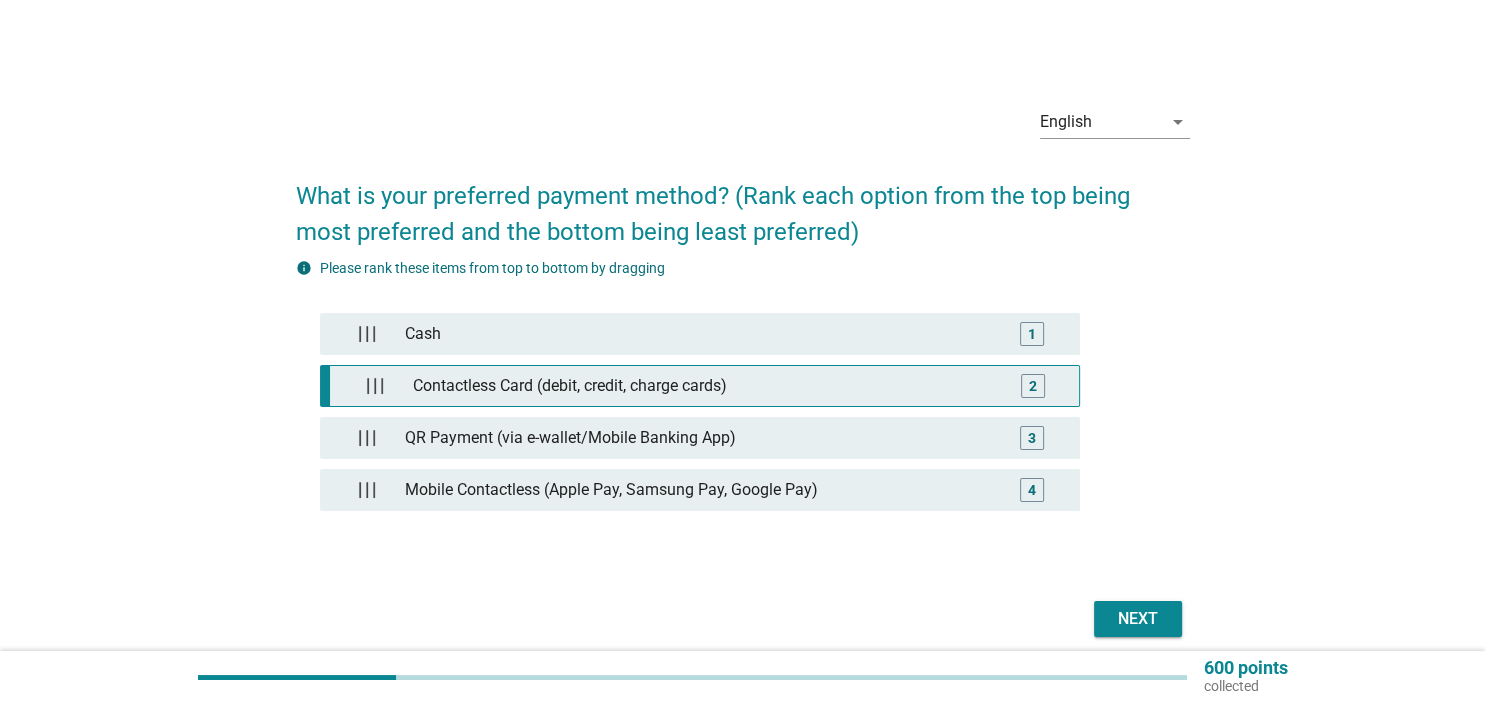 type 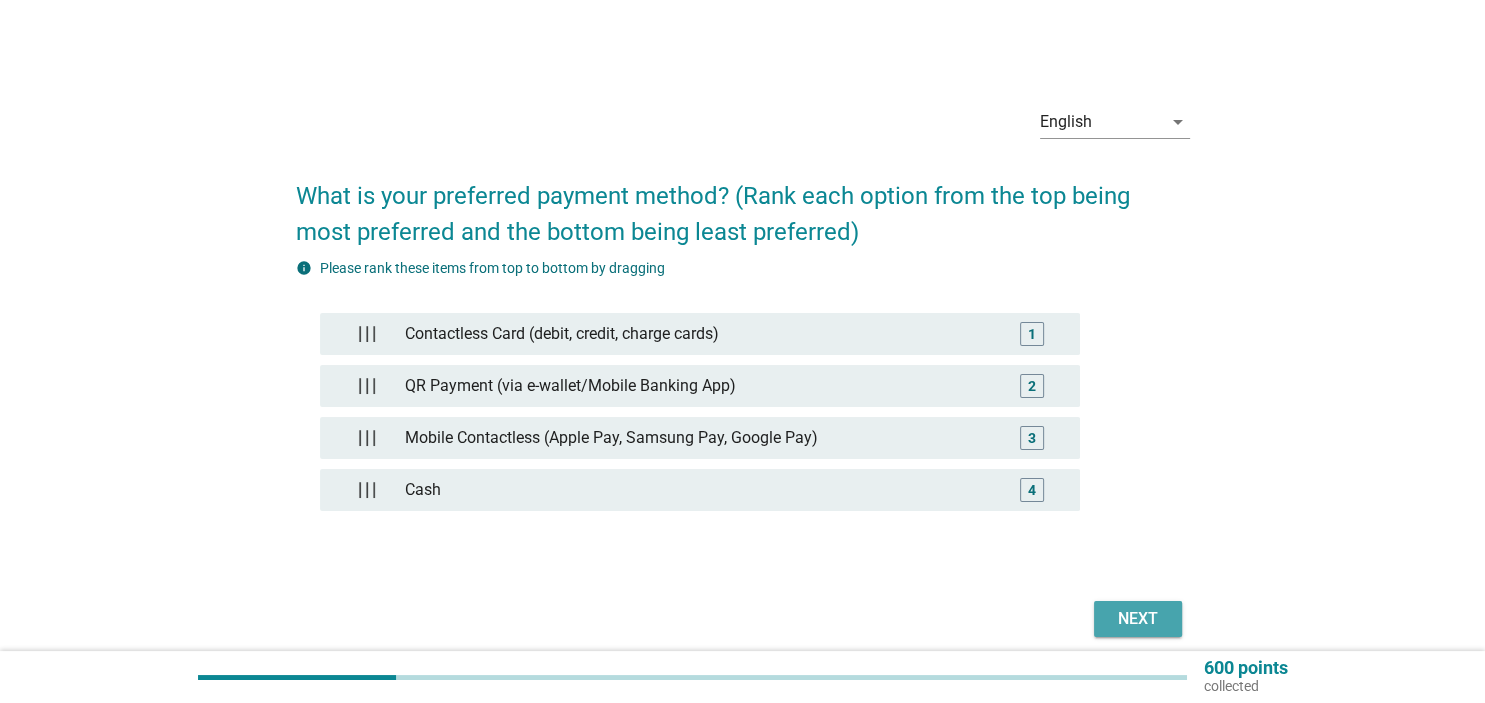 click on "Next" at bounding box center (1138, 619) 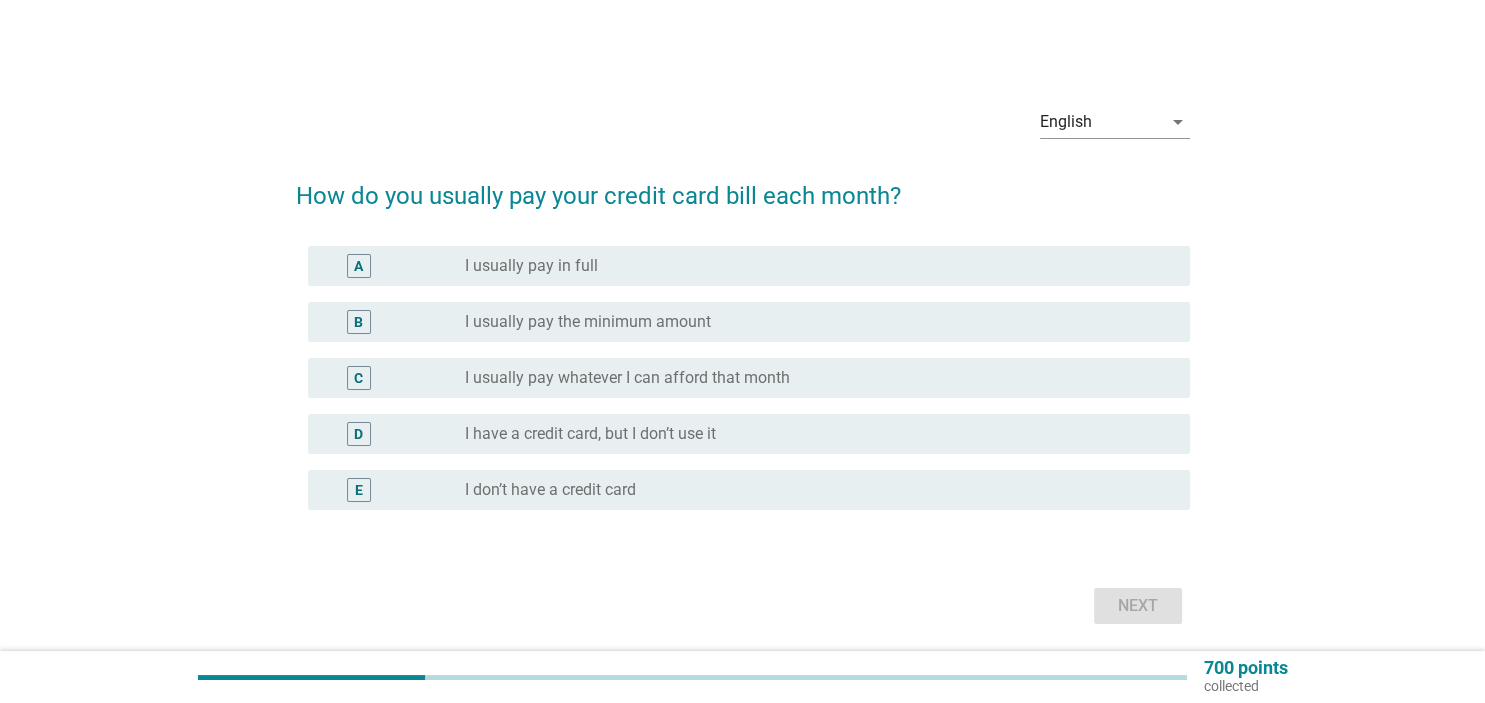 click on "I usually pay in full" at bounding box center [531, 266] 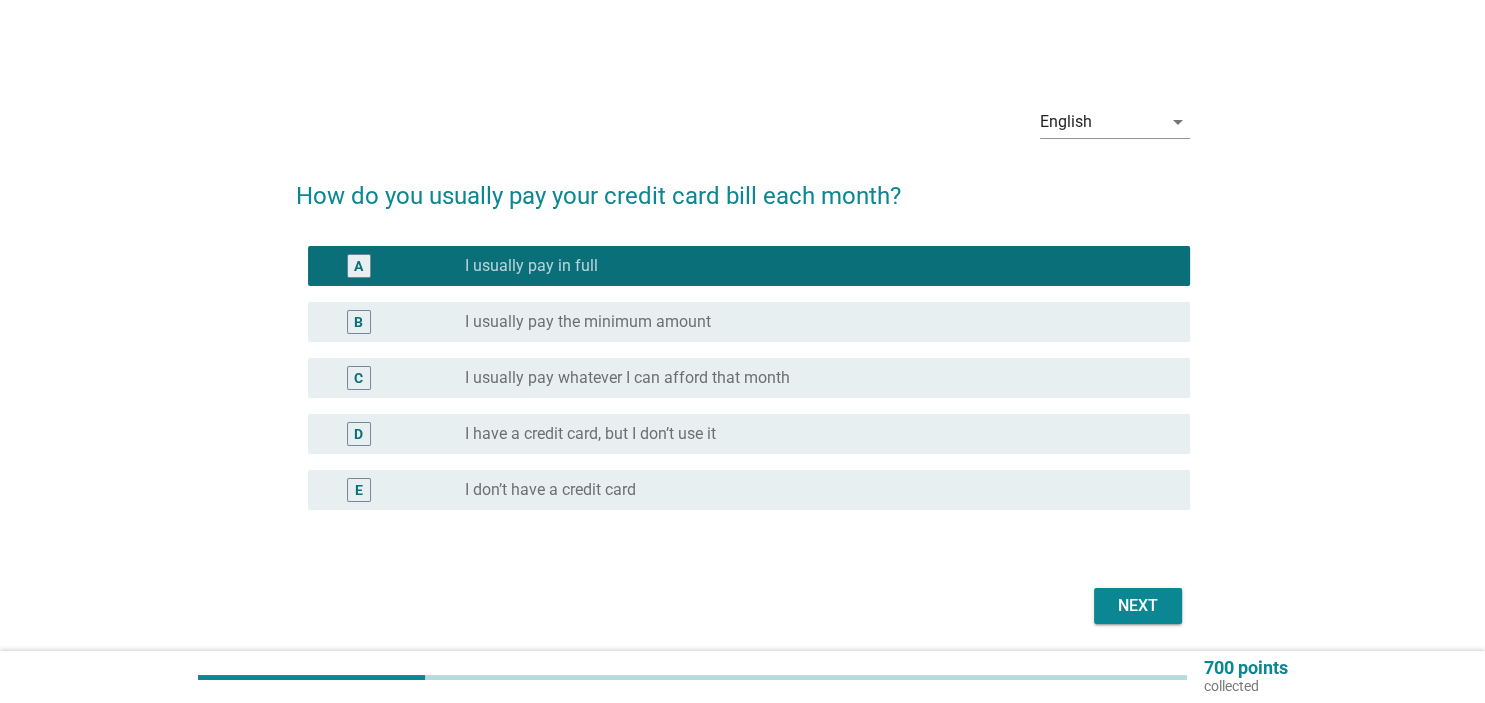 click on "Next" at bounding box center [1138, 606] 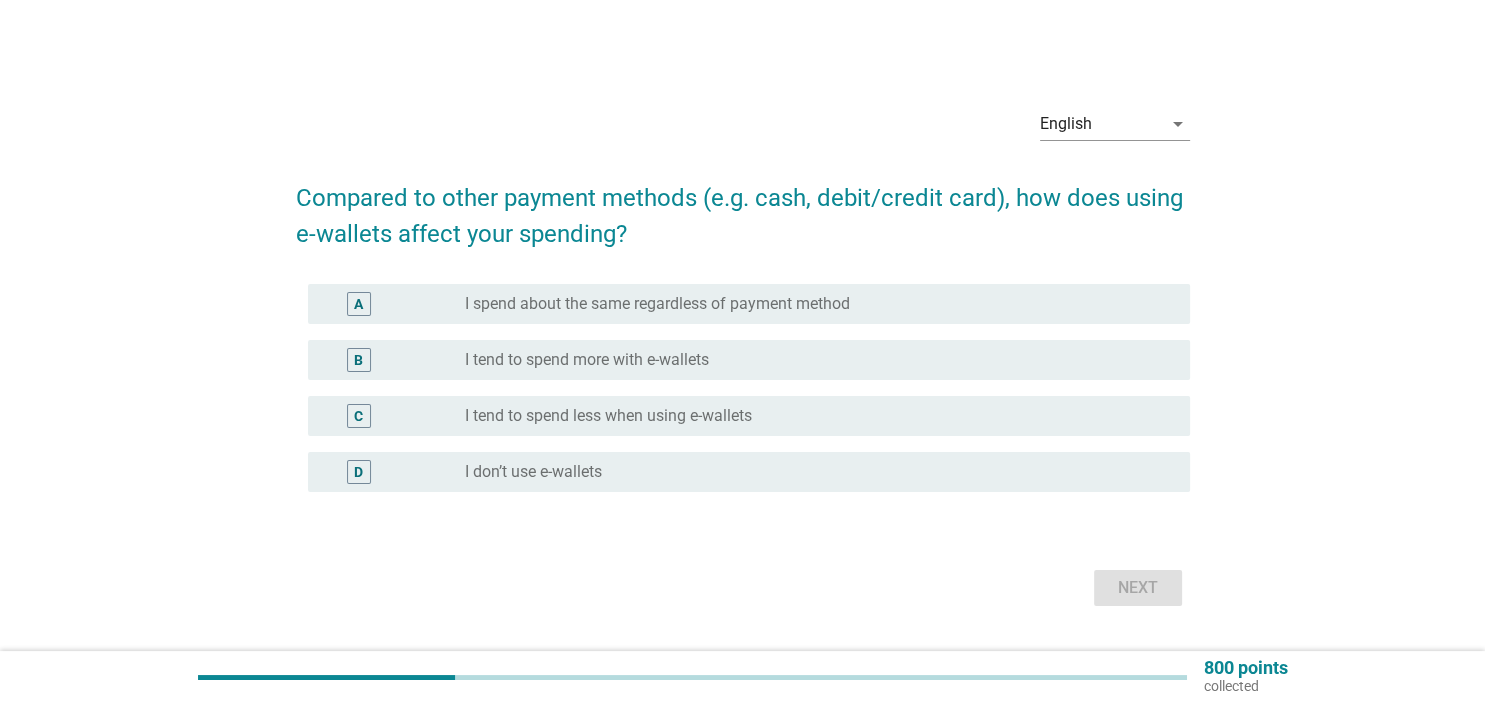click on "I spend about the same regardless of payment method" at bounding box center [657, 304] 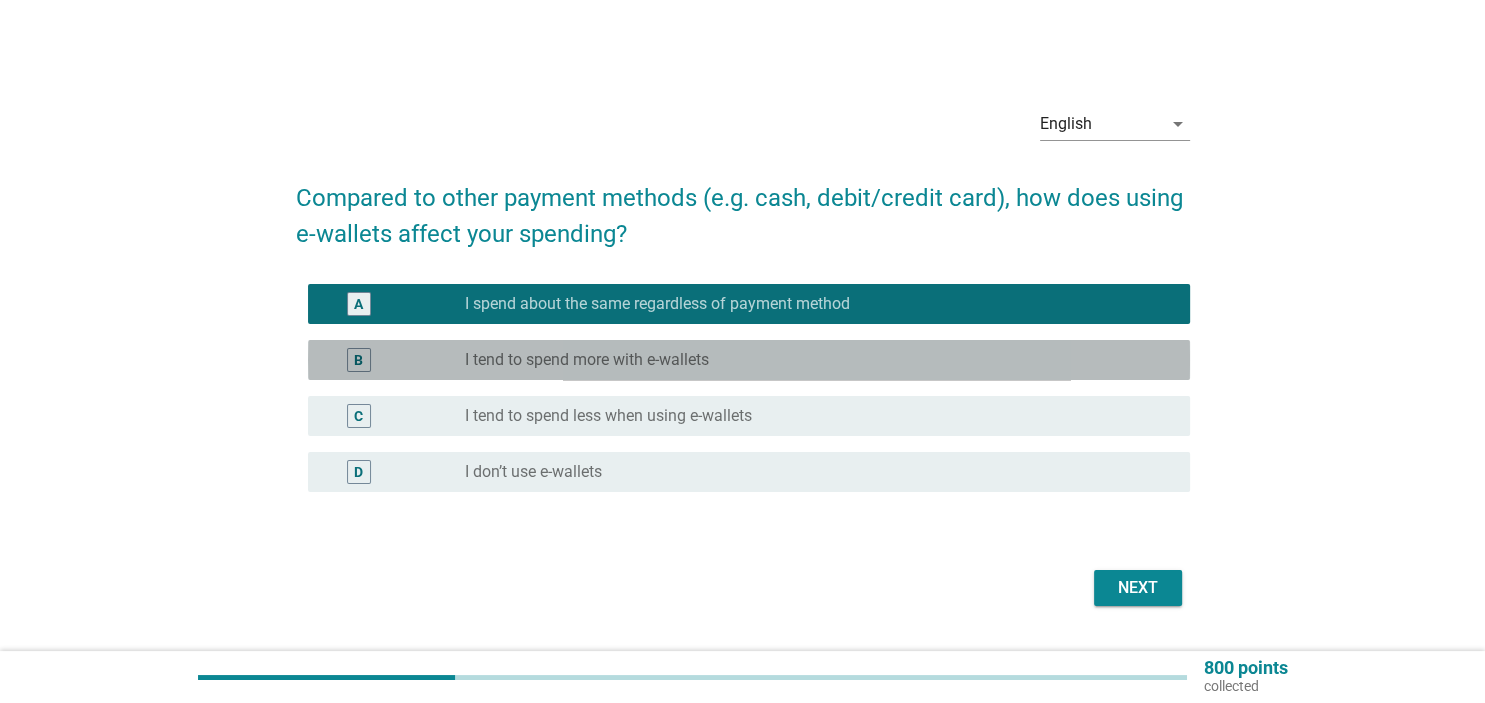 click on "radio_button_unchecked I tend to spend more with e-wallets" at bounding box center [819, 360] 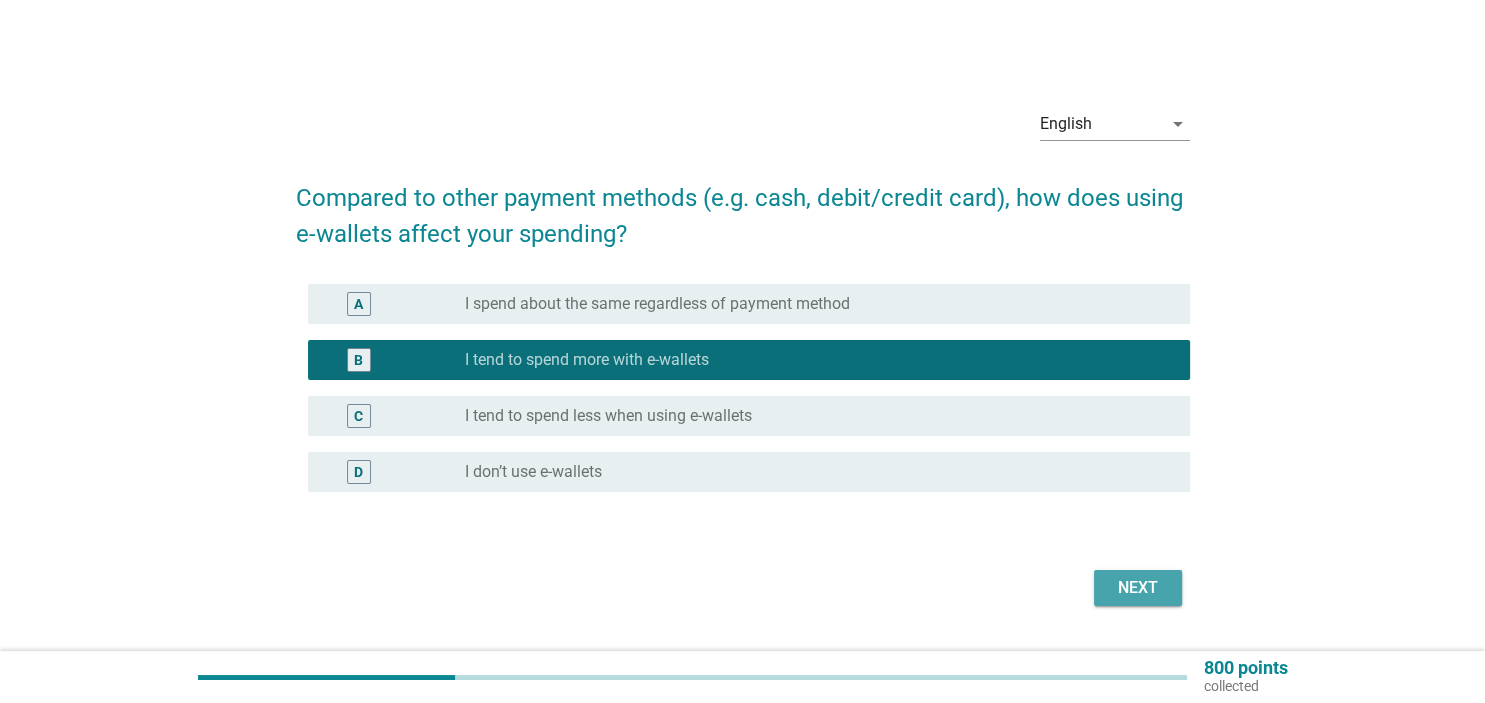 click on "Next" at bounding box center [1138, 588] 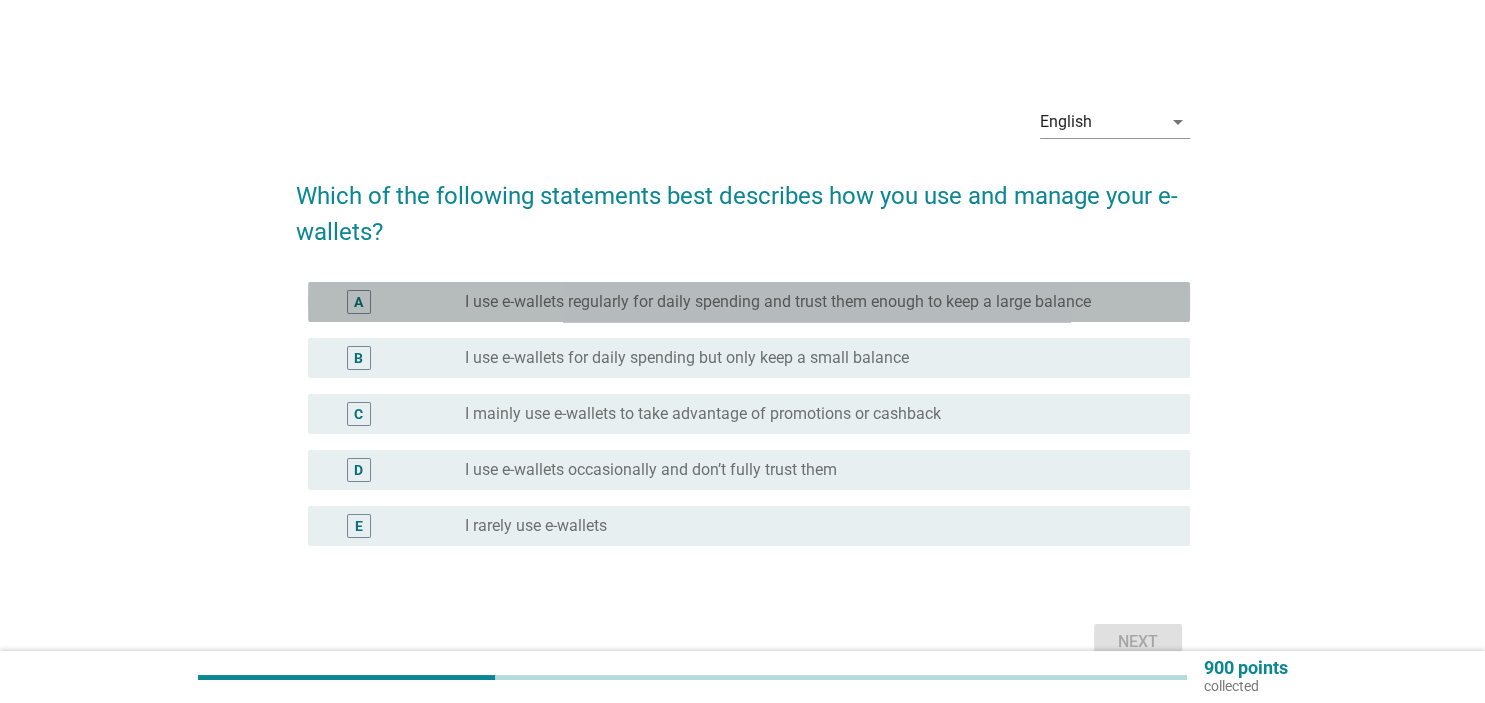 click on "I use e-wallets regularly for daily spending and trust them enough to keep a large balance" at bounding box center [778, 302] 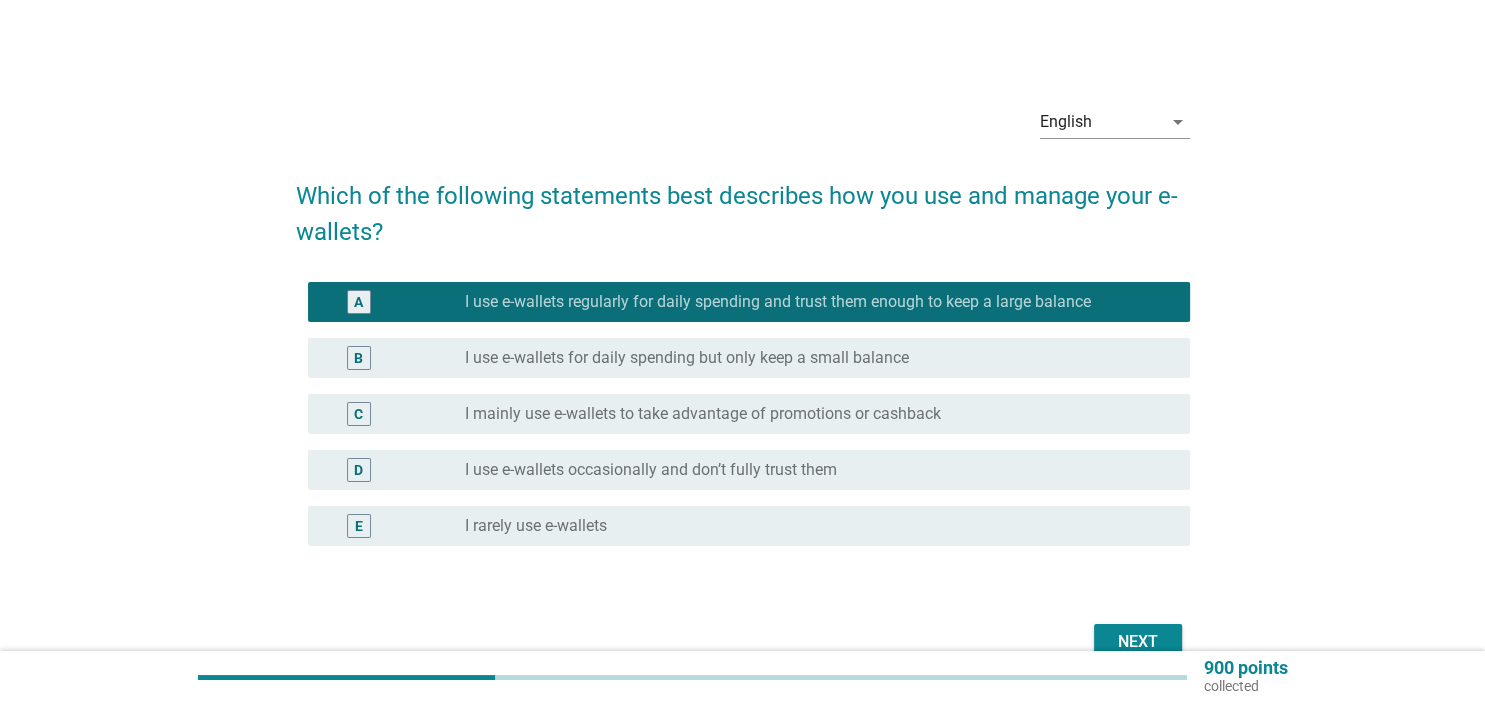 click on "I use e-wallets for daily spending but only keep a small balance" at bounding box center [687, 358] 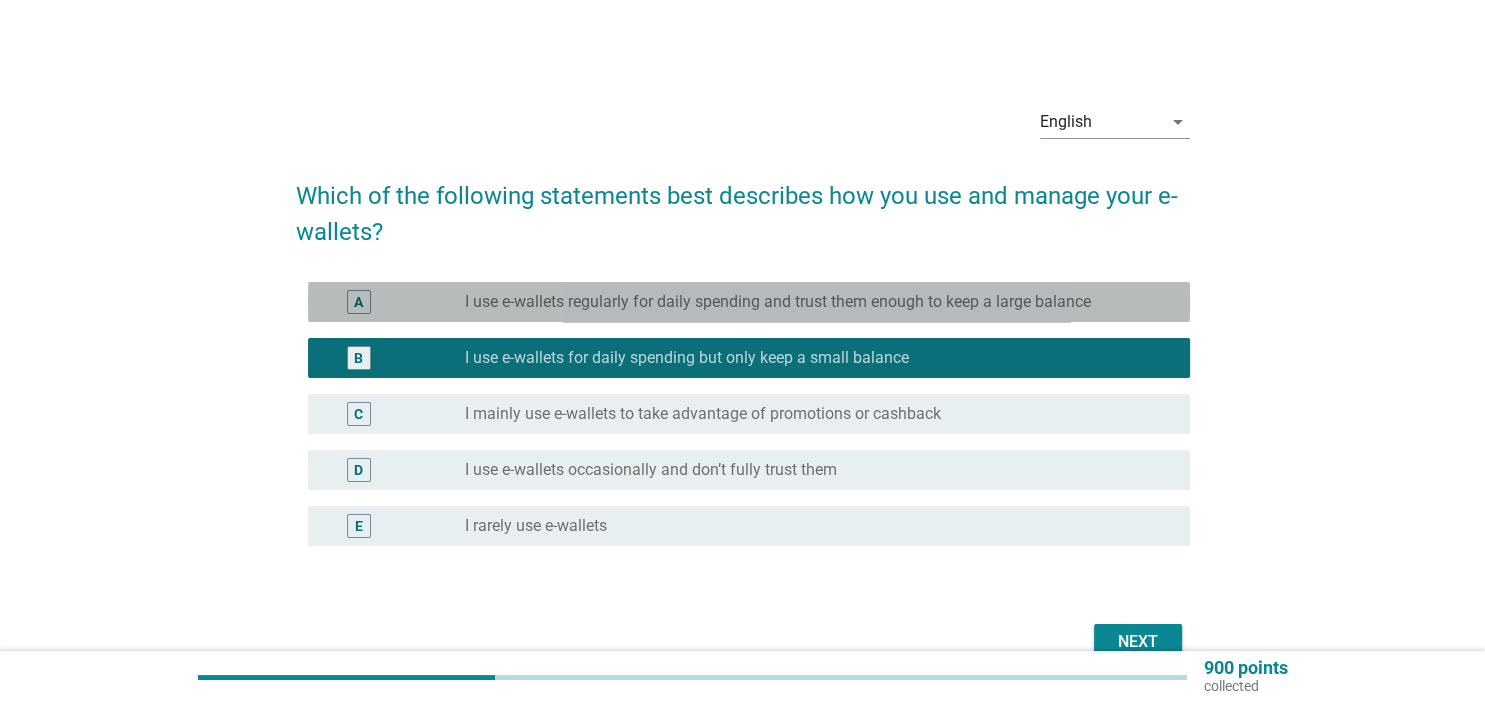 click on "I use e-wallets regularly for daily spending and trust them enough to keep a large balance" at bounding box center (778, 302) 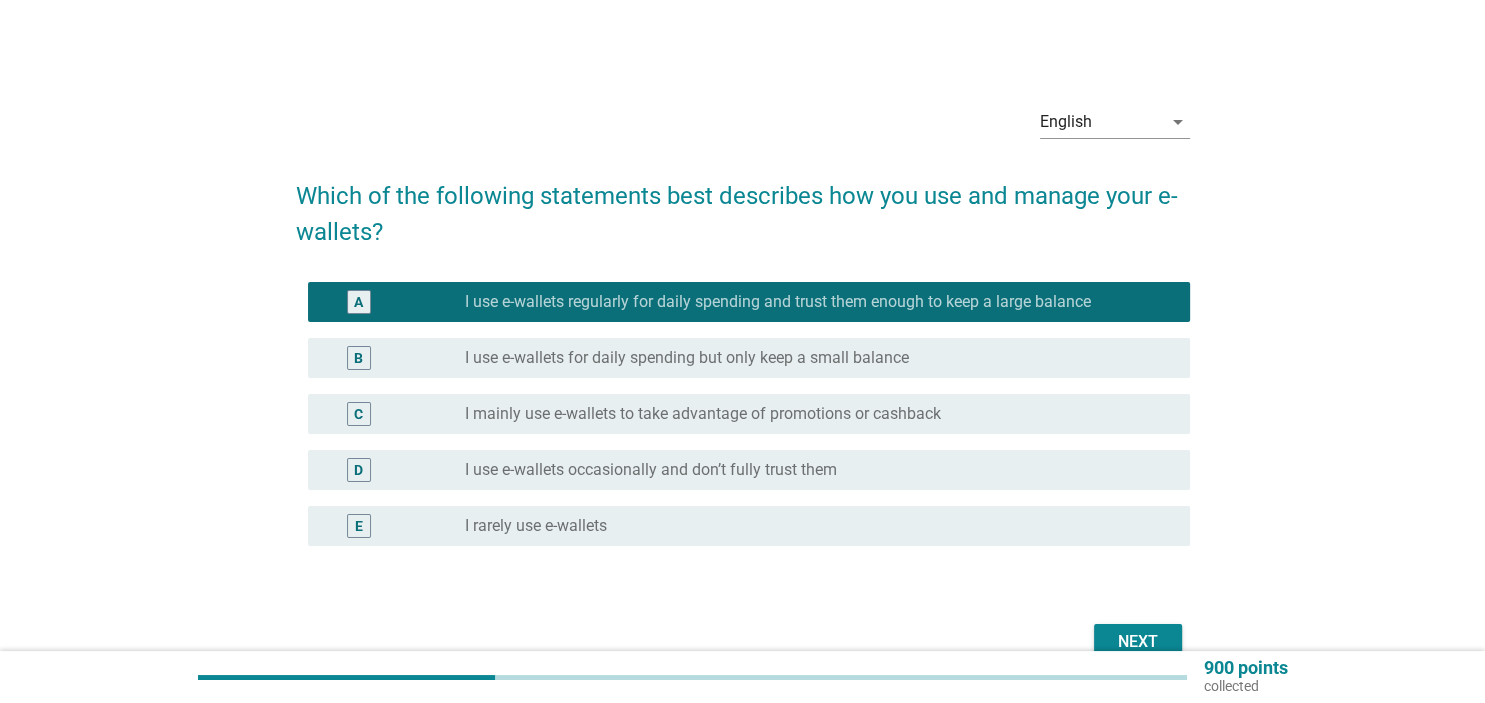 click on "I mainly use e-wallets to take advantage of promotions or cashback" at bounding box center [703, 414] 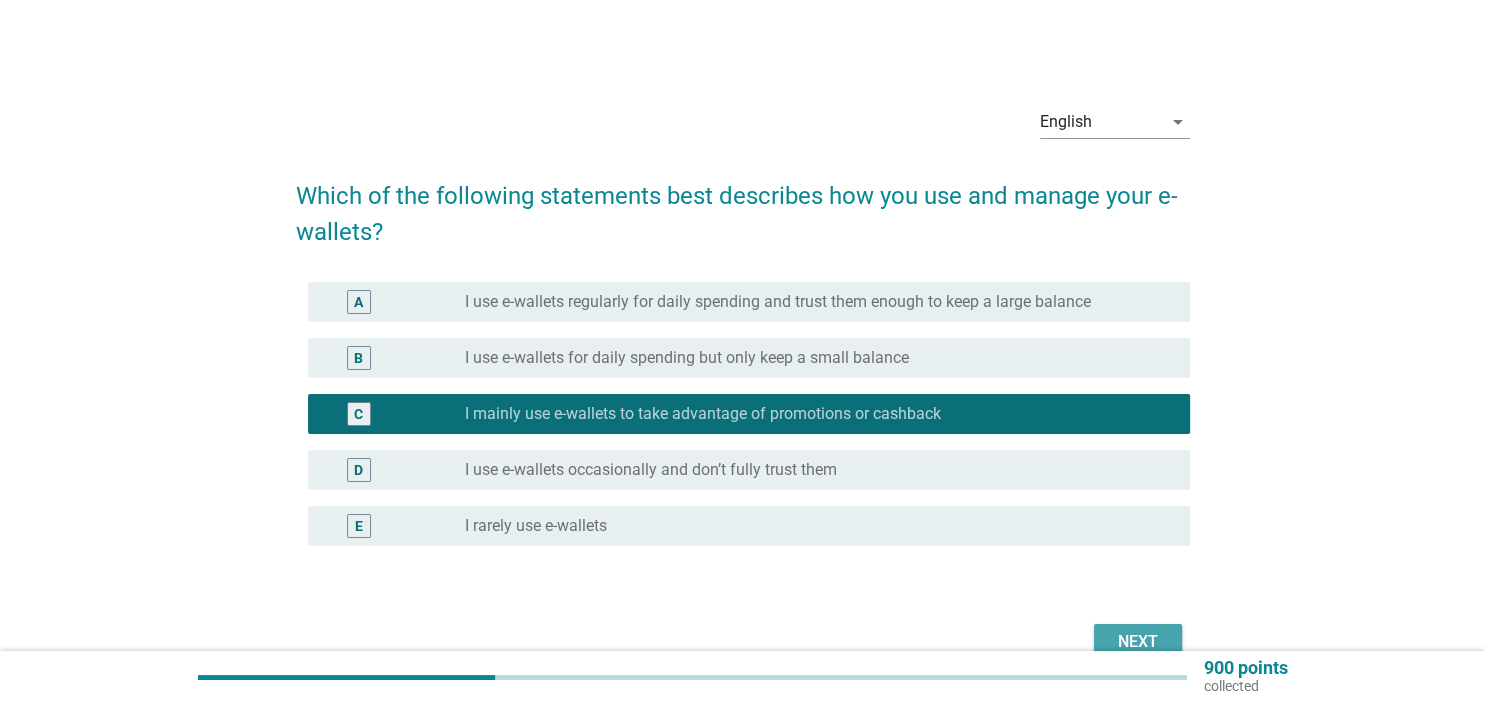 click on "Next" at bounding box center [1138, 642] 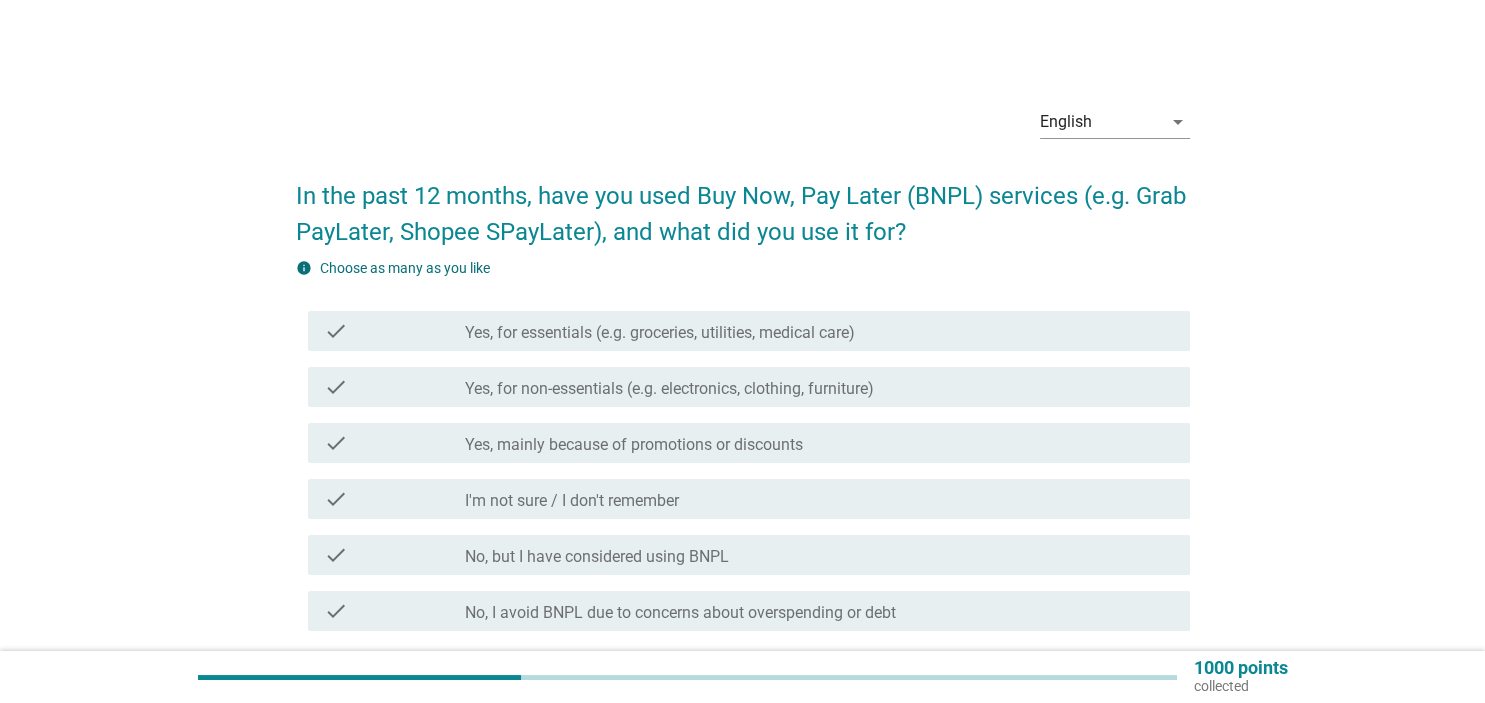 click on "check     check_box_outline_blank Yes, for non-essentials (e.g. electronics, clothing, furniture)" at bounding box center [749, 387] 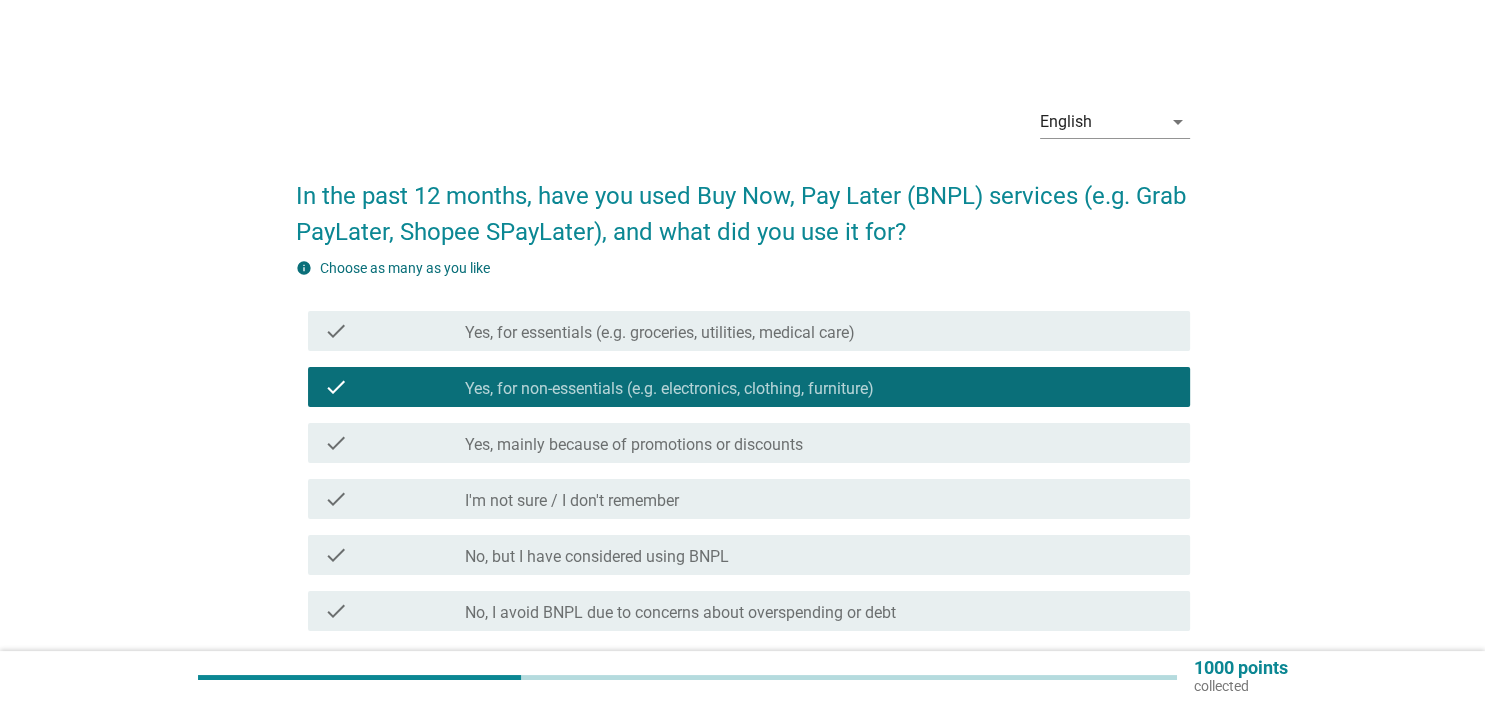 scroll, scrollTop: 105, scrollLeft: 0, axis: vertical 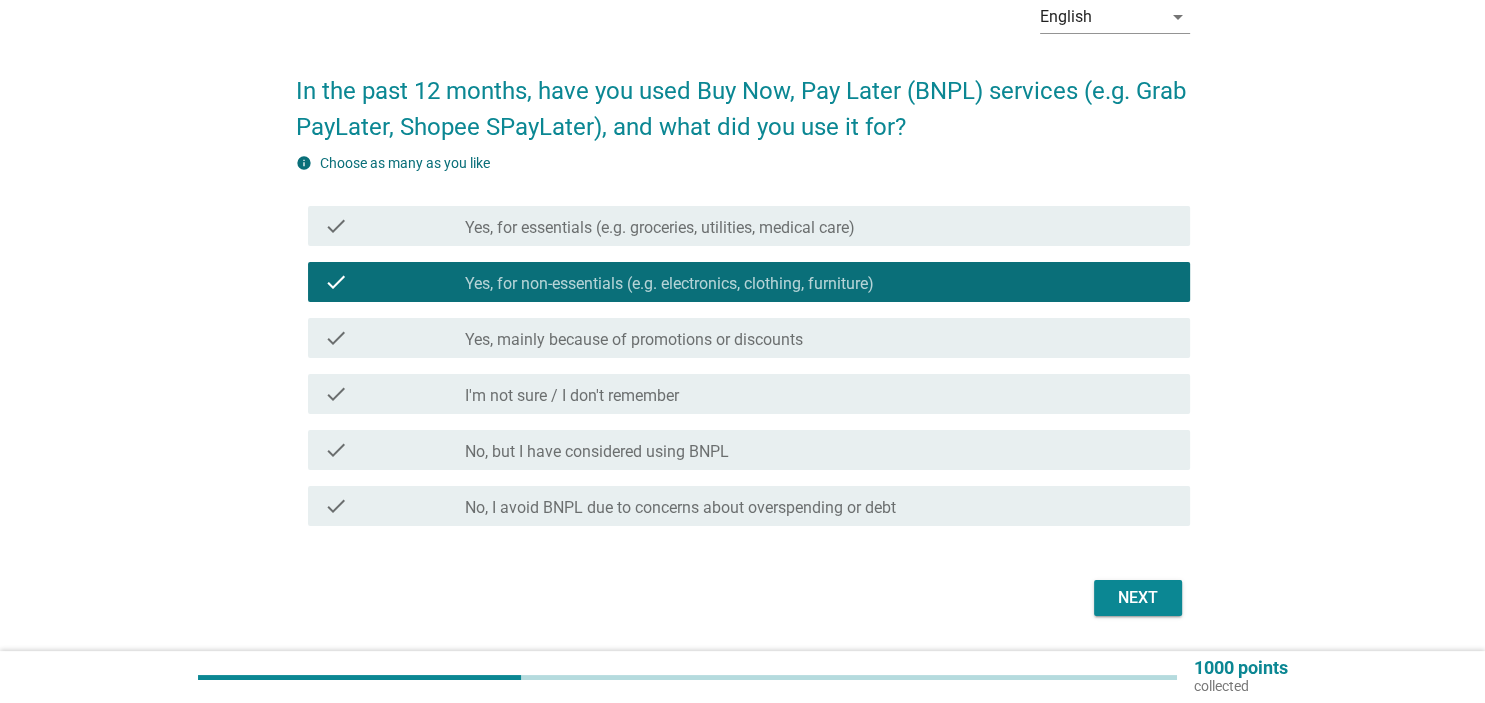 click on "Next" at bounding box center [1138, 598] 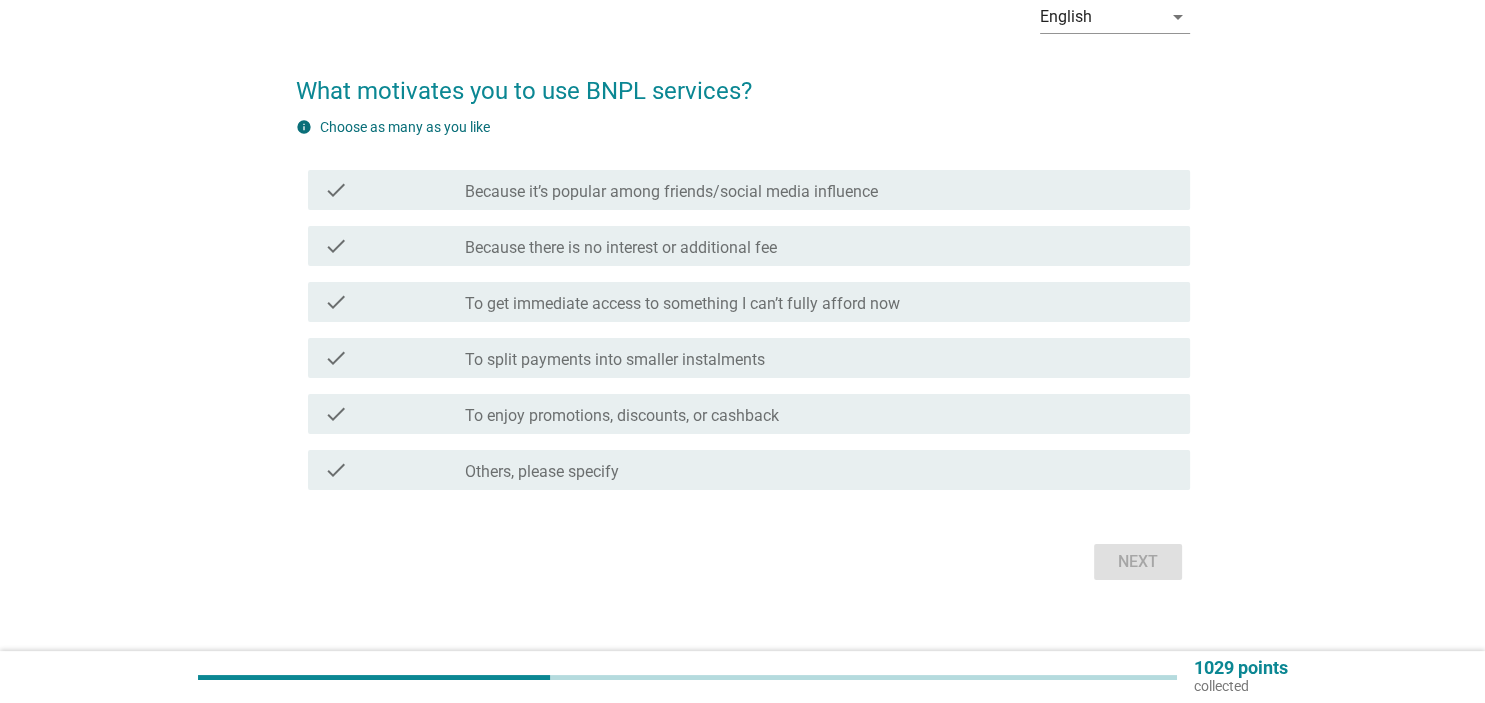 scroll, scrollTop: 0, scrollLeft: 0, axis: both 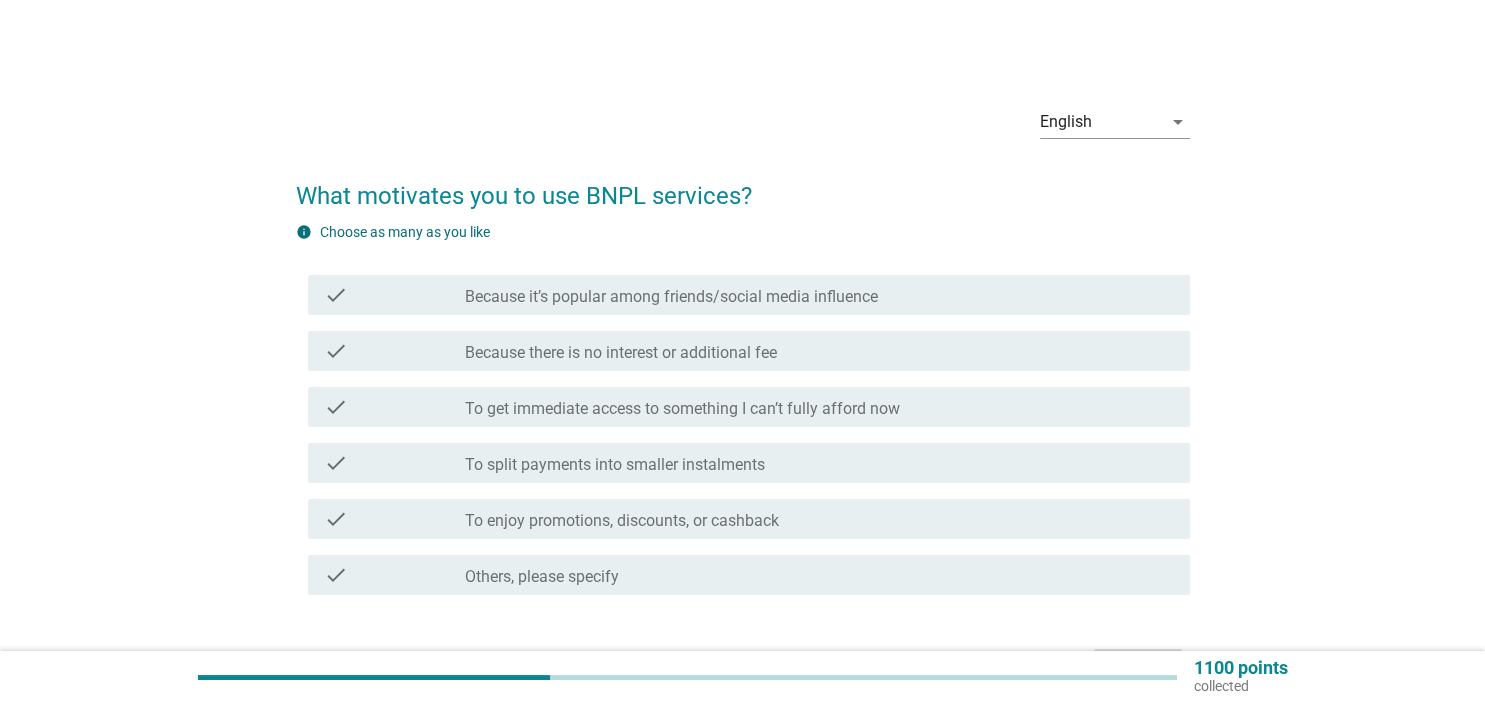 click on "To get immediate access to something I can’t fully afford now" at bounding box center [682, 409] 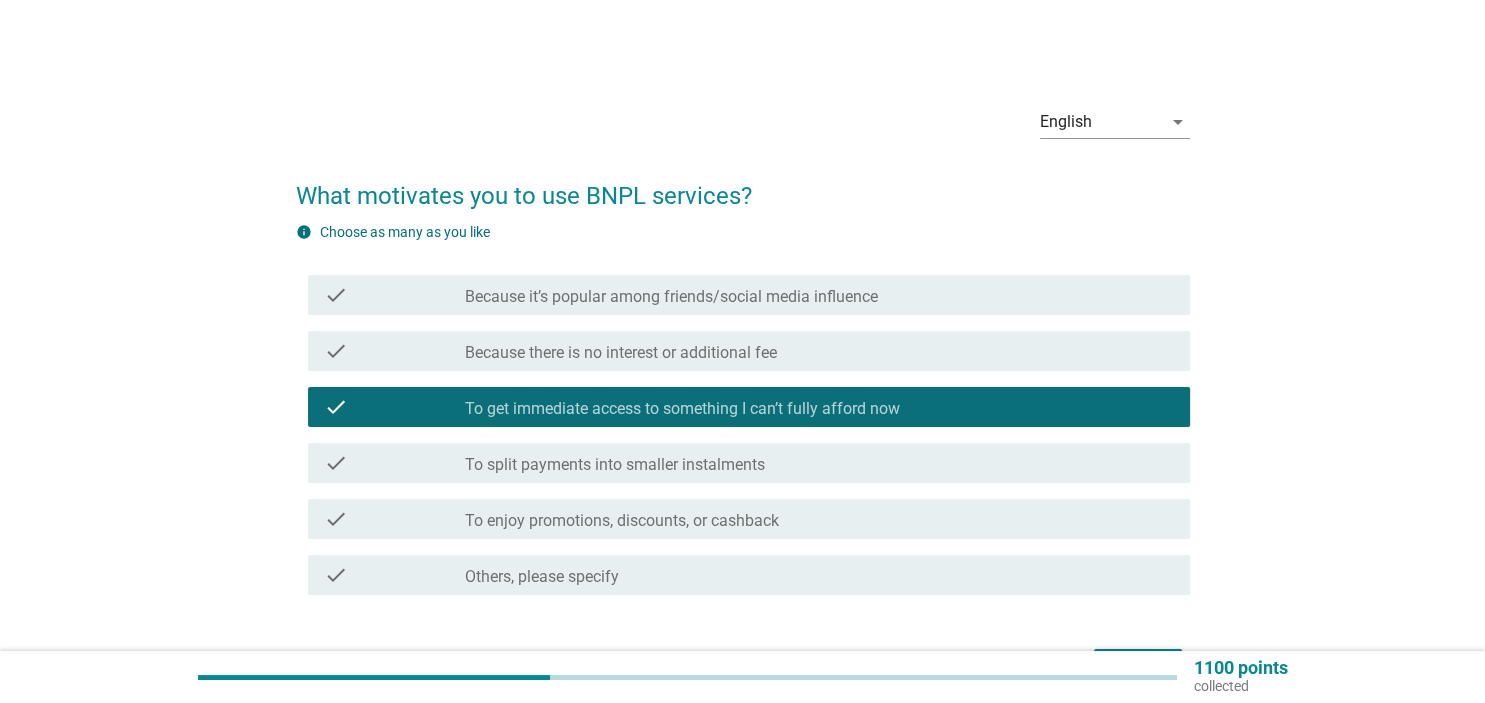 scroll, scrollTop: 105, scrollLeft: 0, axis: vertical 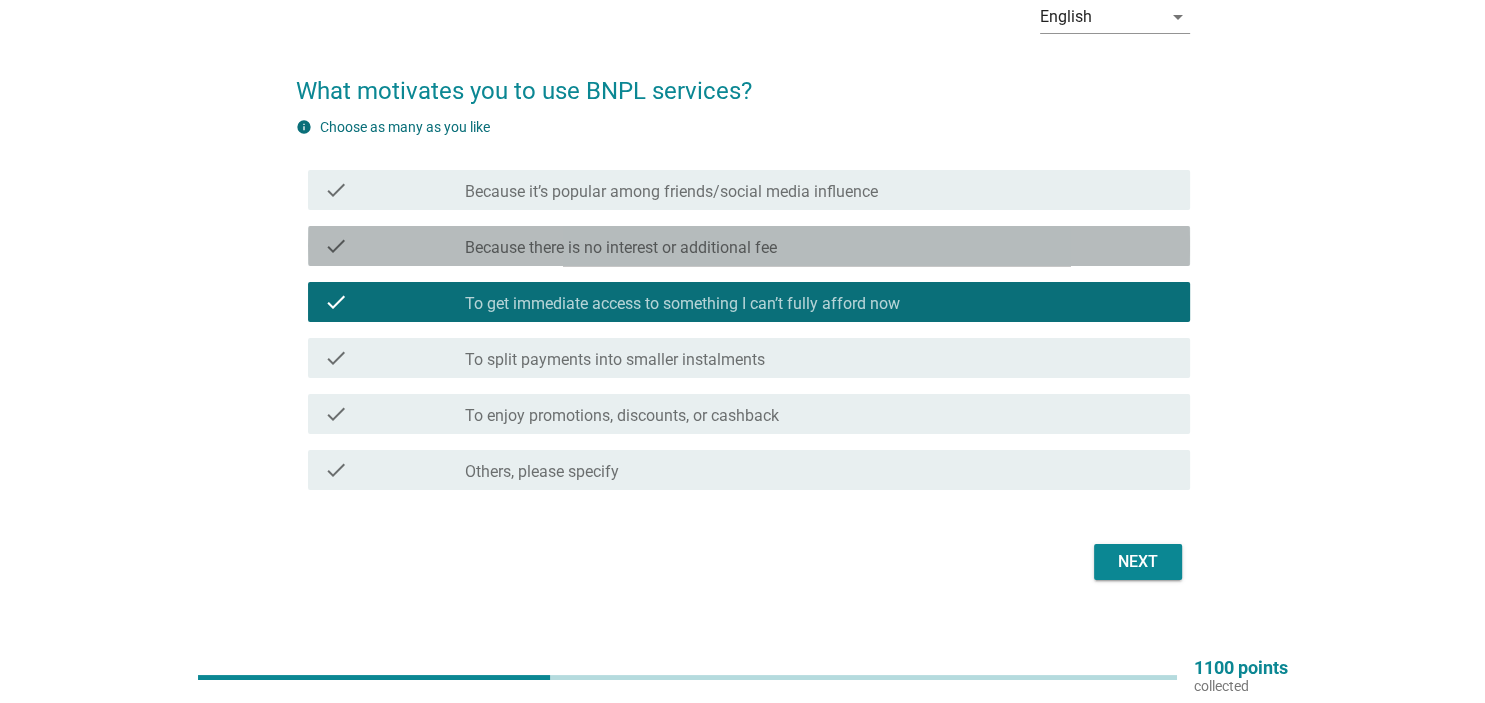 click on "check     check_box_outline_blank Because there is no interest or additional fee" at bounding box center [749, 246] 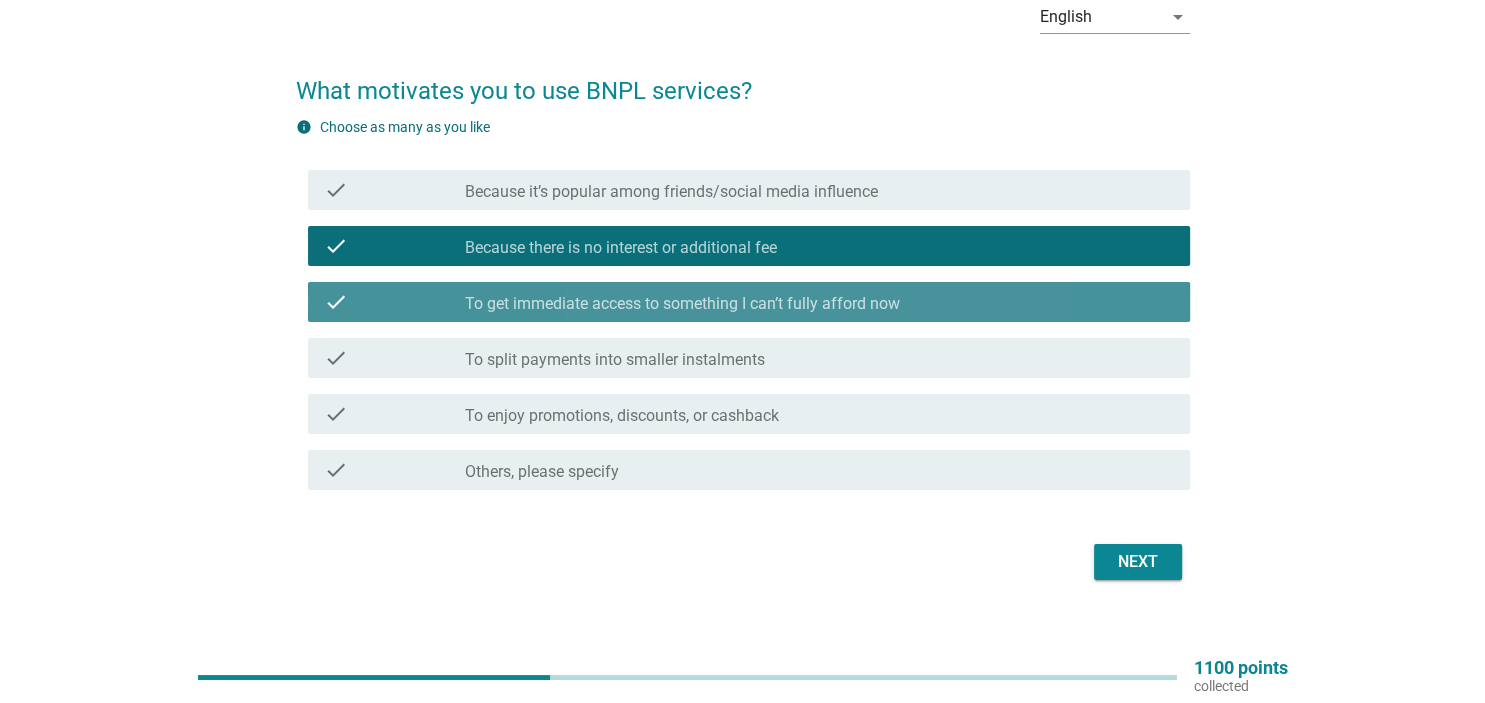 click on "To get immediate access to something I can’t fully afford now" at bounding box center (682, 304) 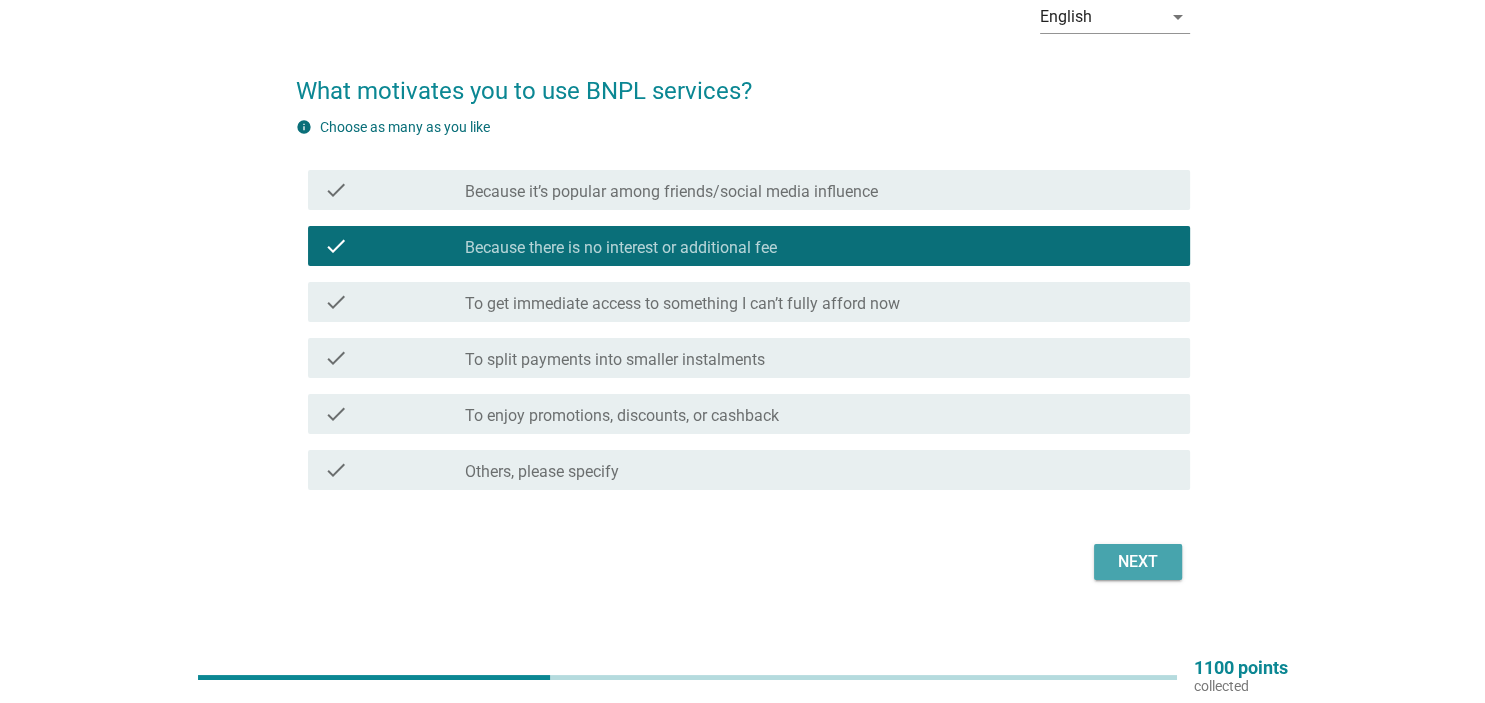 click on "Next" at bounding box center [1138, 562] 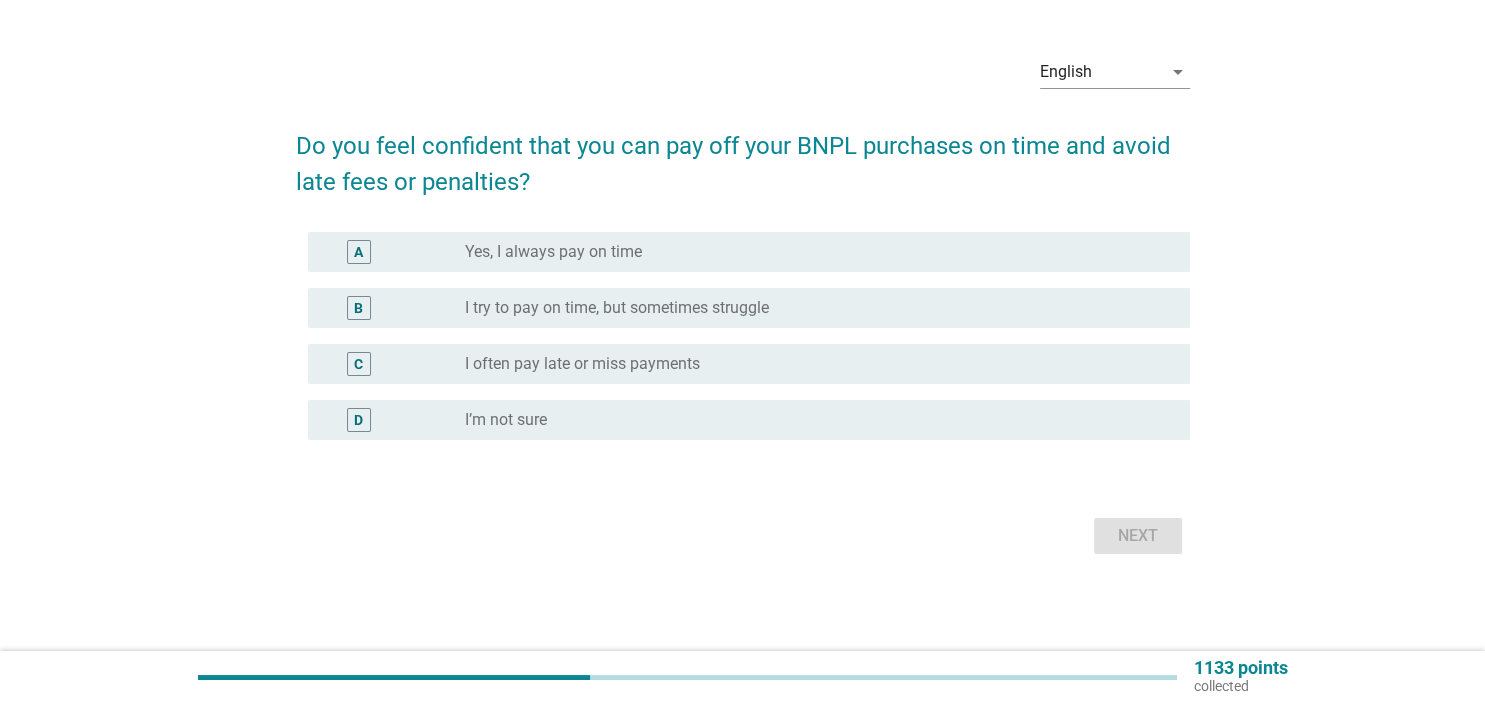 scroll, scrollTop: 0, scrollLeft: 0, axis: both 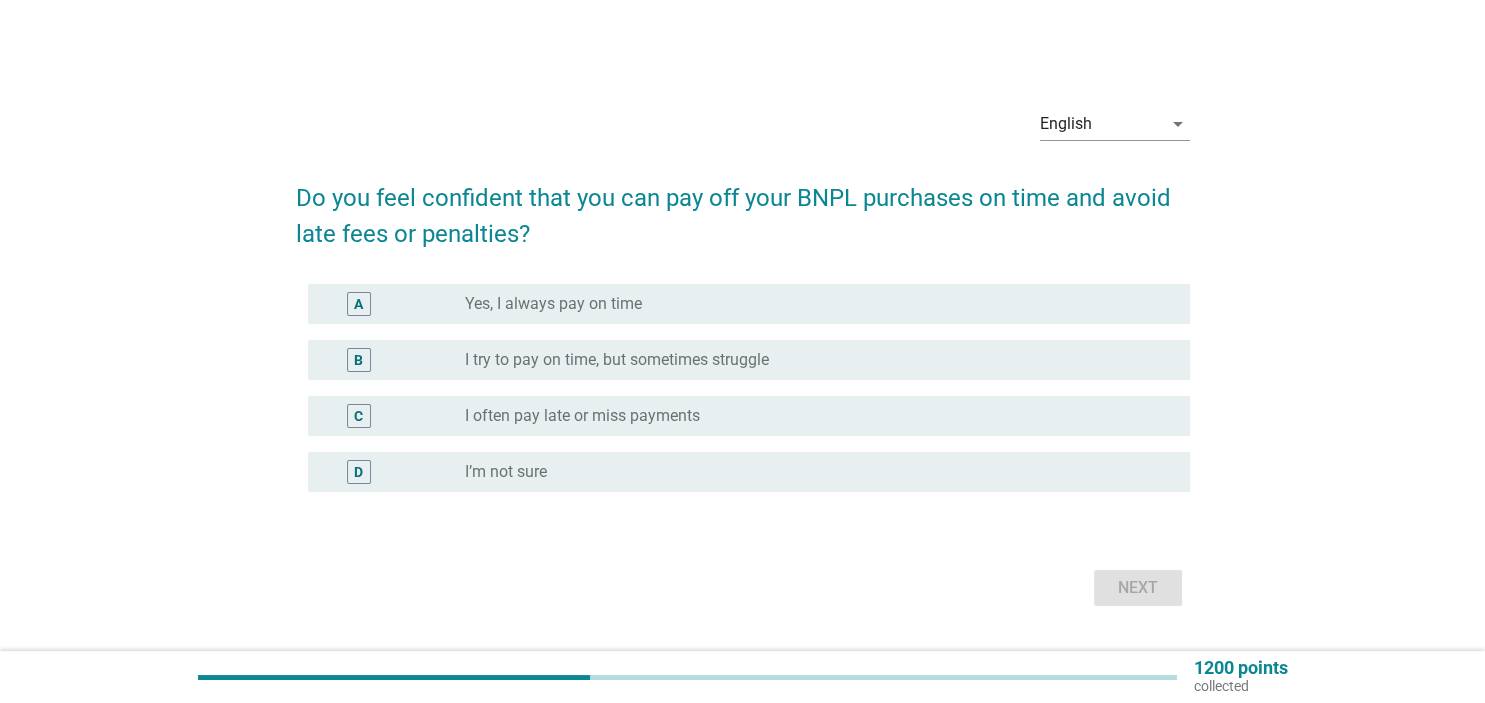 click on "Yes, I always pay on time" at bounding box center (553, 304) 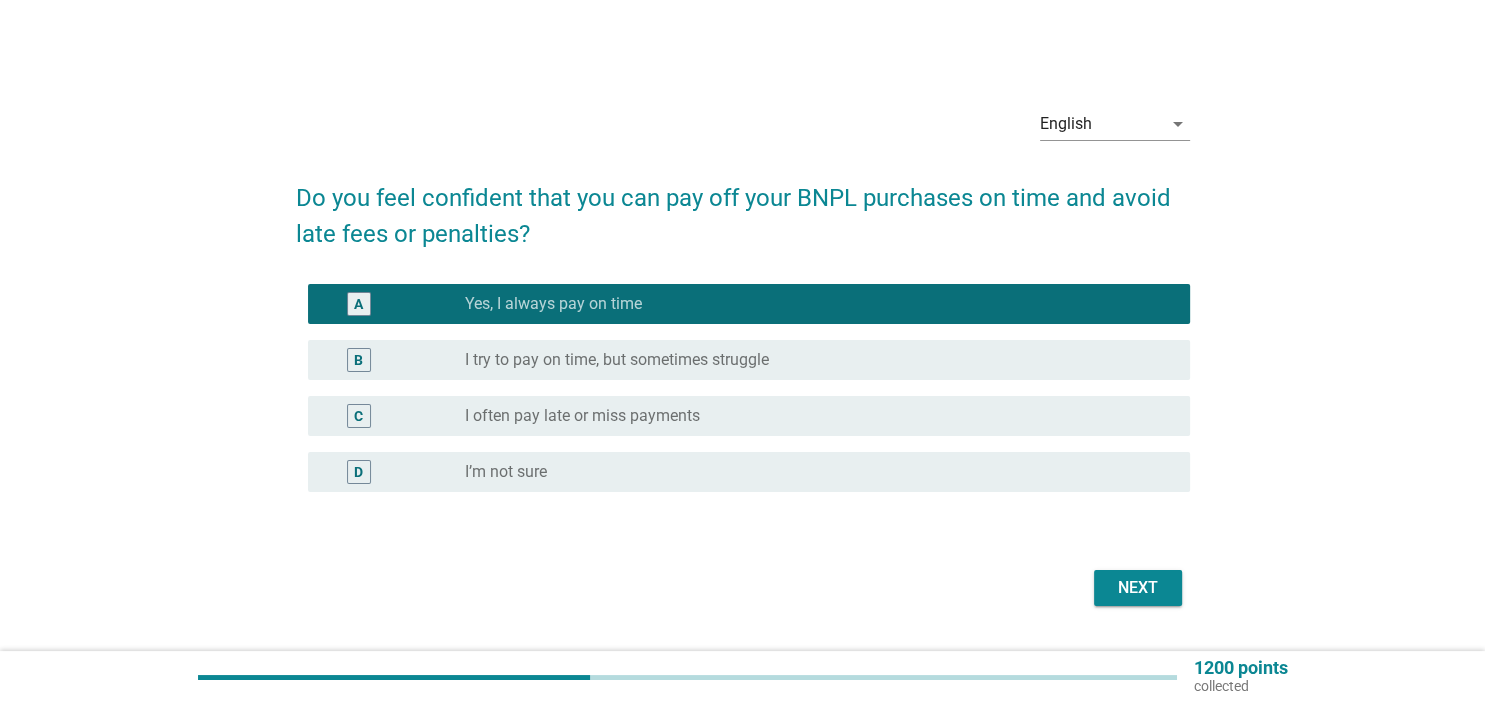 click on "Next" at bounding box center (1138, 588) 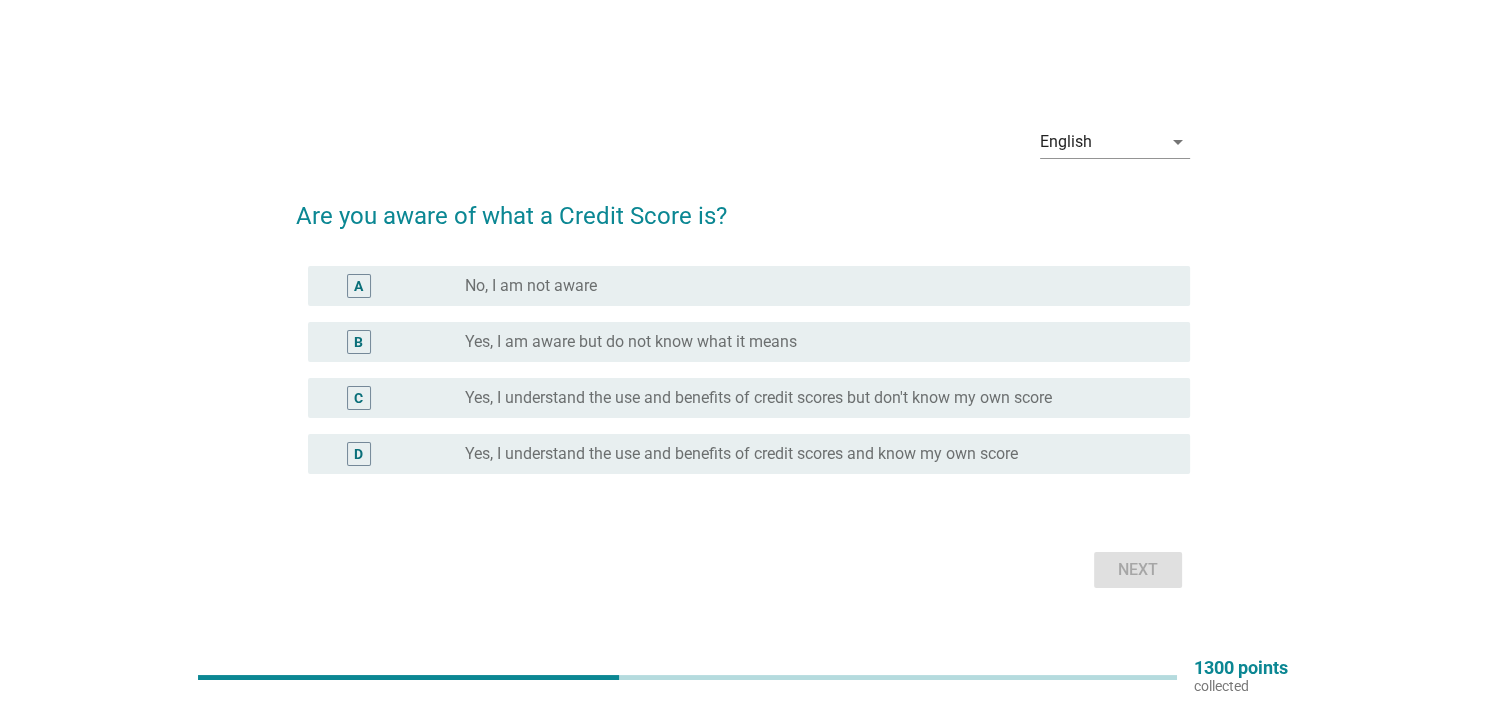click on "Yes, I am aware but do not know what it means" at bounding box center (631, 342) 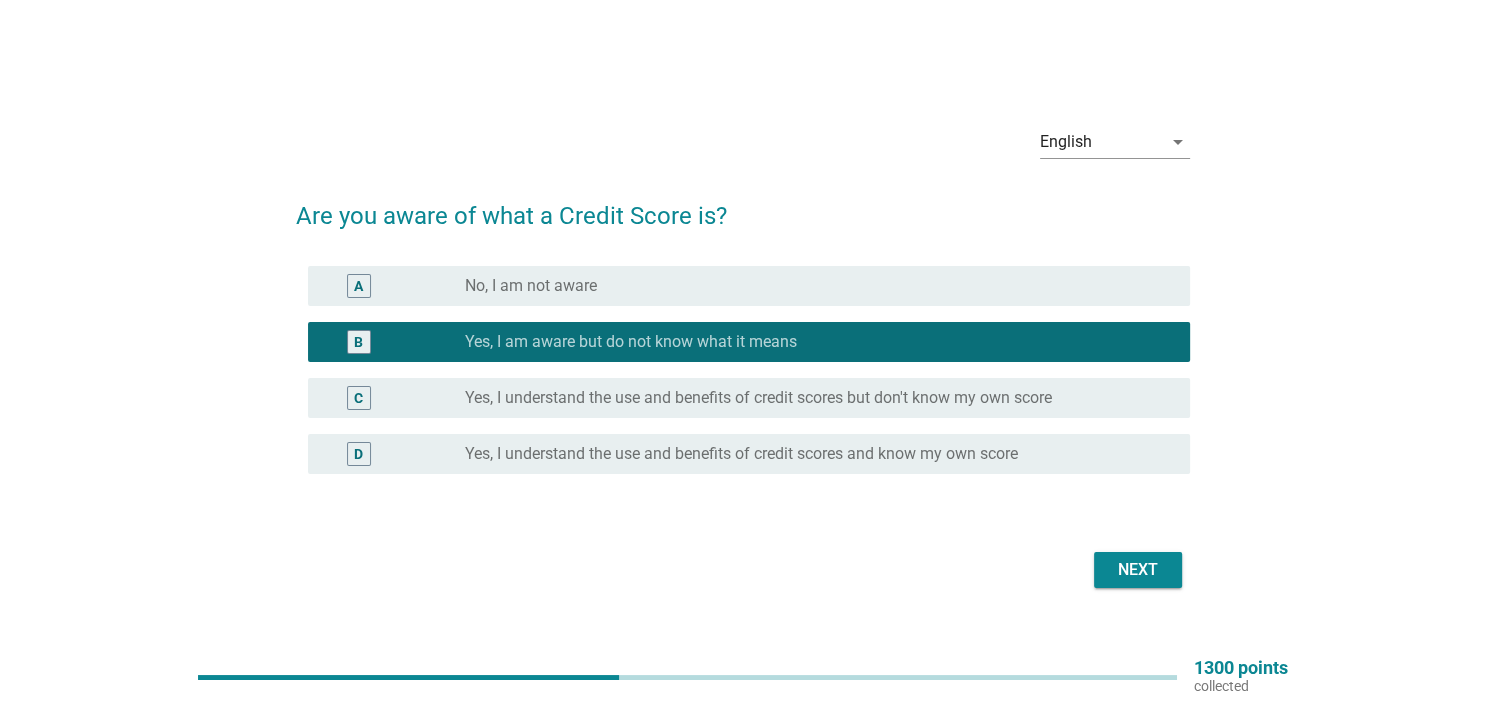 click on "Next" at bounding box center (1138, 570) 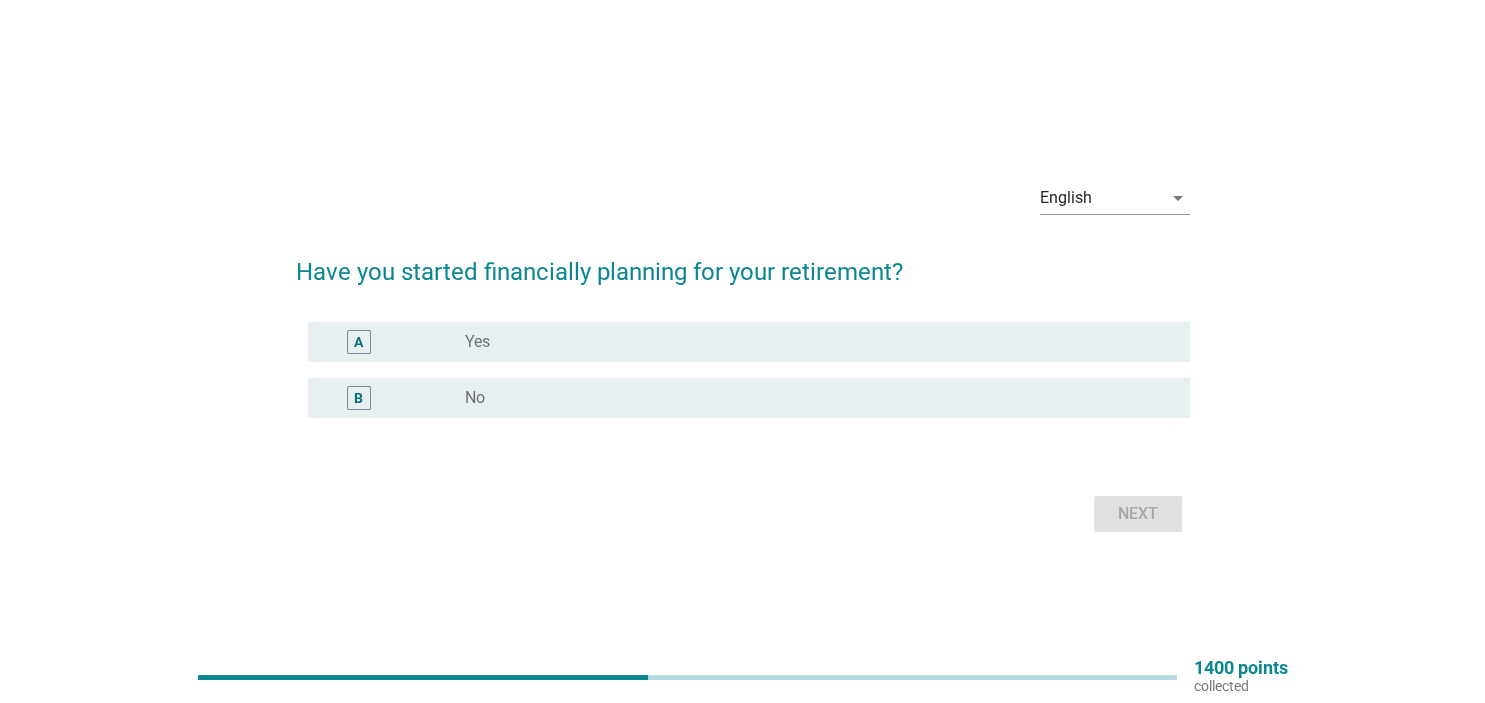 click on "radio_button_unchecked Yes" at bounding box center [811, 342] 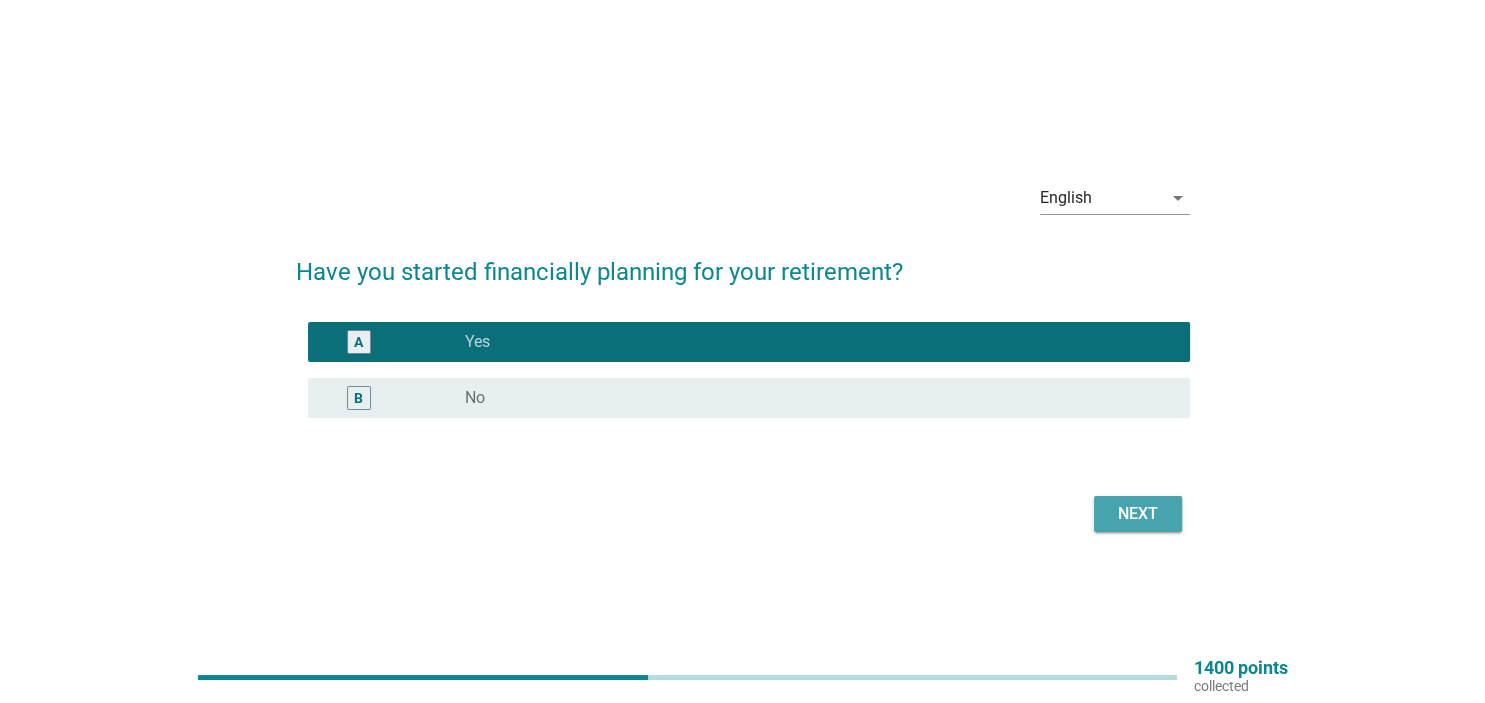 click on "Next" at bounding box center [1138, 514] 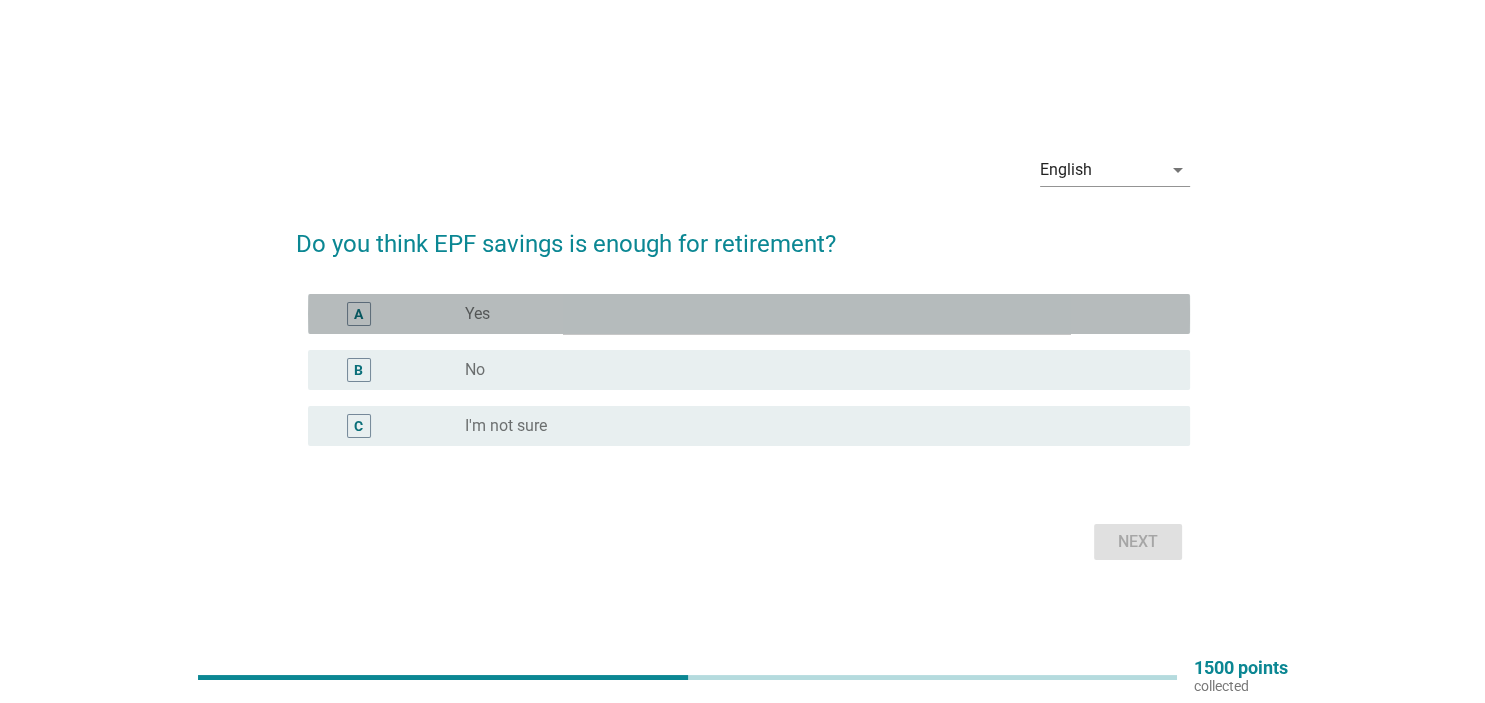 click on "radio_button_unchecked Yes" at bounding box center (811, 314) 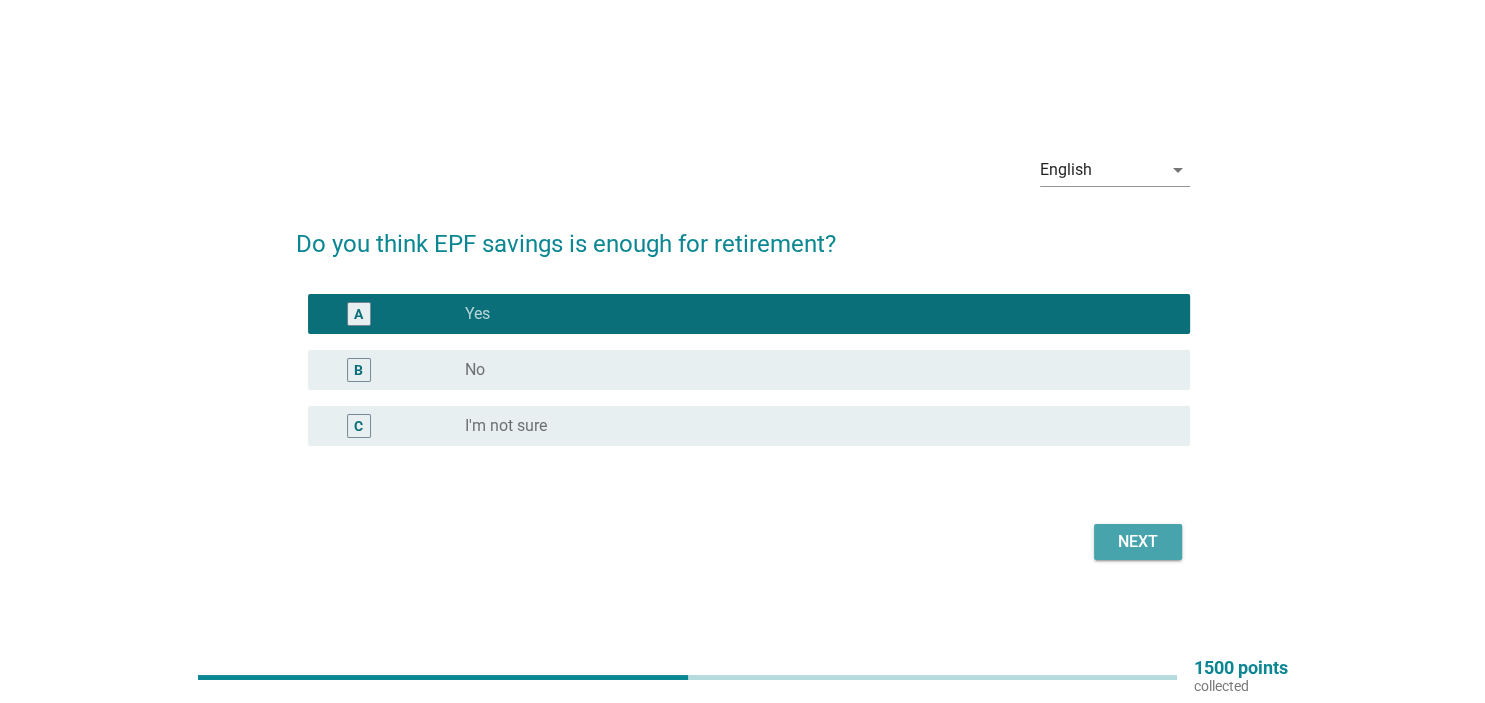click on "Next" at bounding box center (1138, 542) 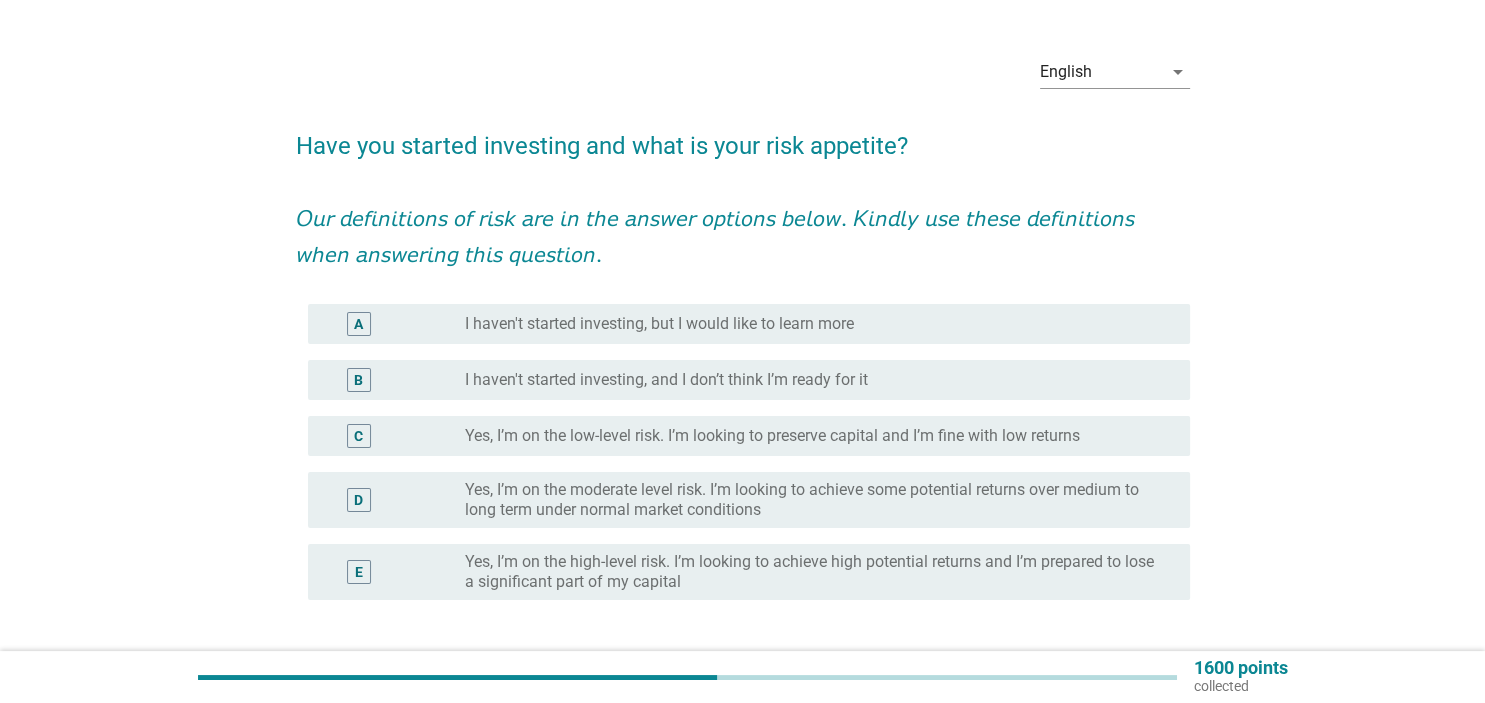 scroll, scrollTop: 105, scrollLeft: 0, axis: vertical 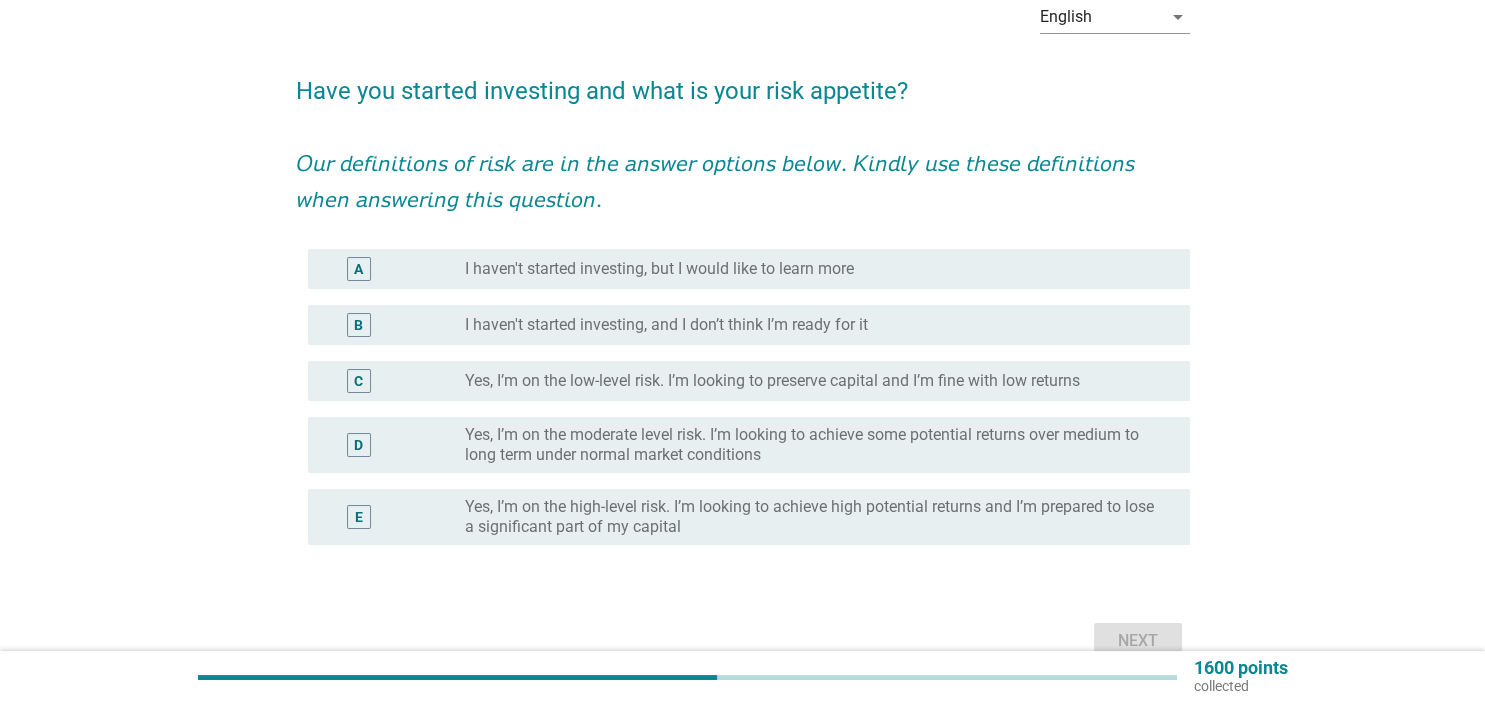 click on "I haven't started investing, but I would like to learn more" at bounding box center (659, 269) 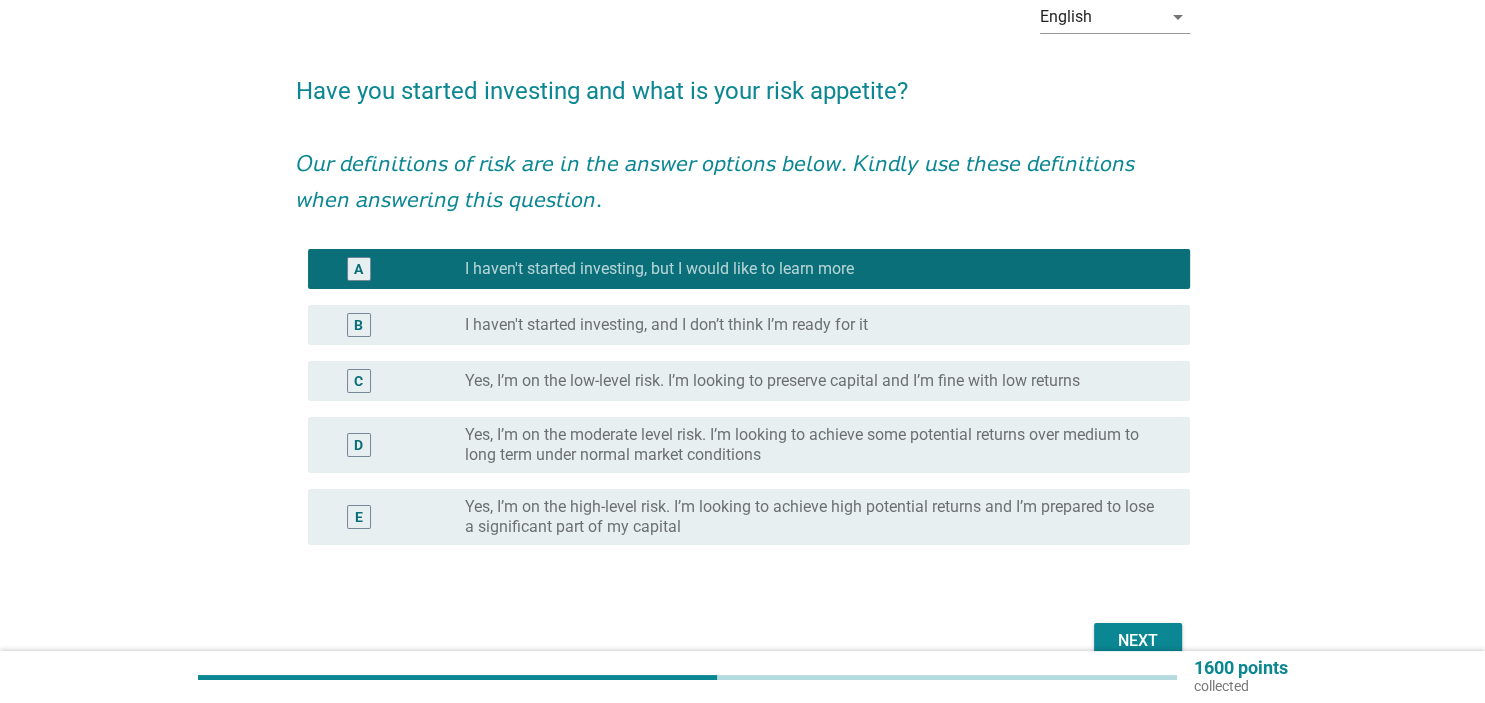click on "Next" at bounding box center [1138, 641] 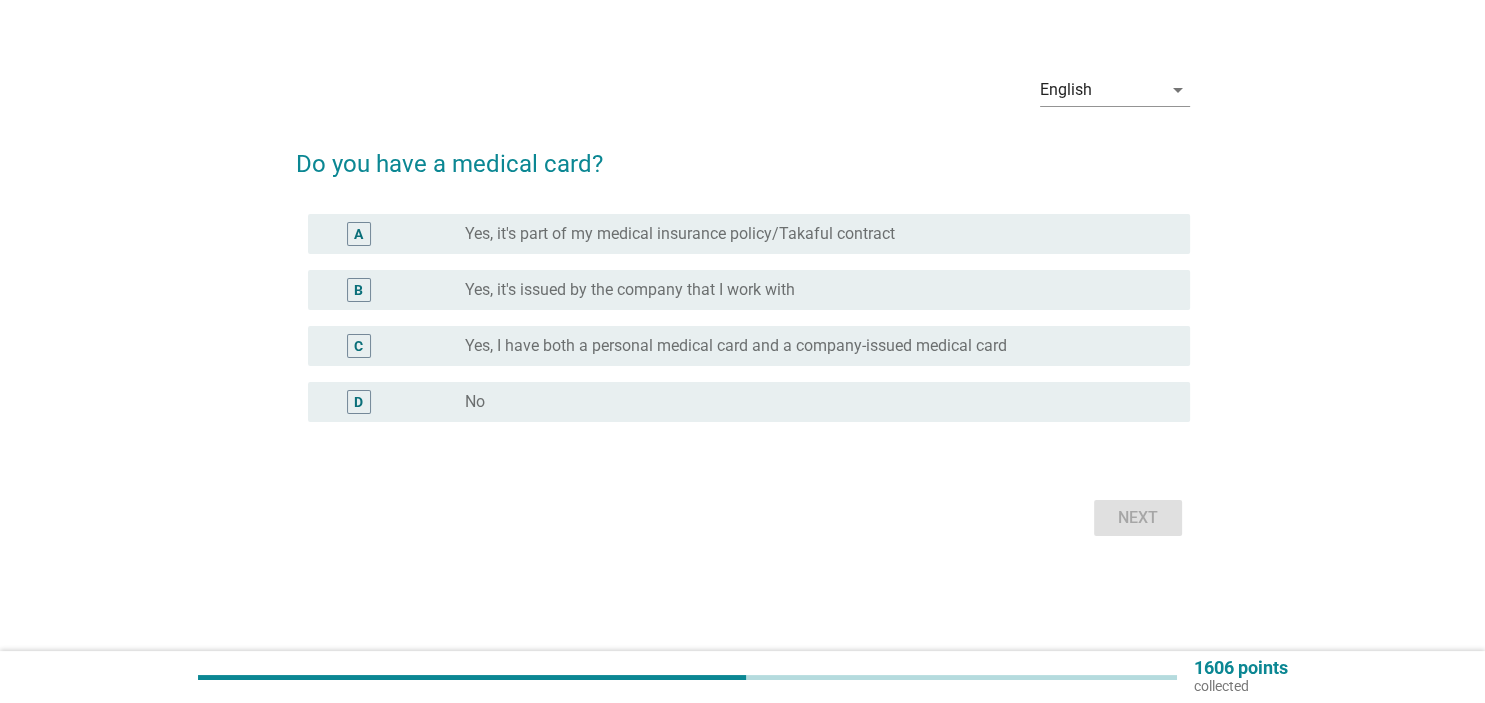 scroll, scrollTop: 0, scrollLeft: 0, axis: both 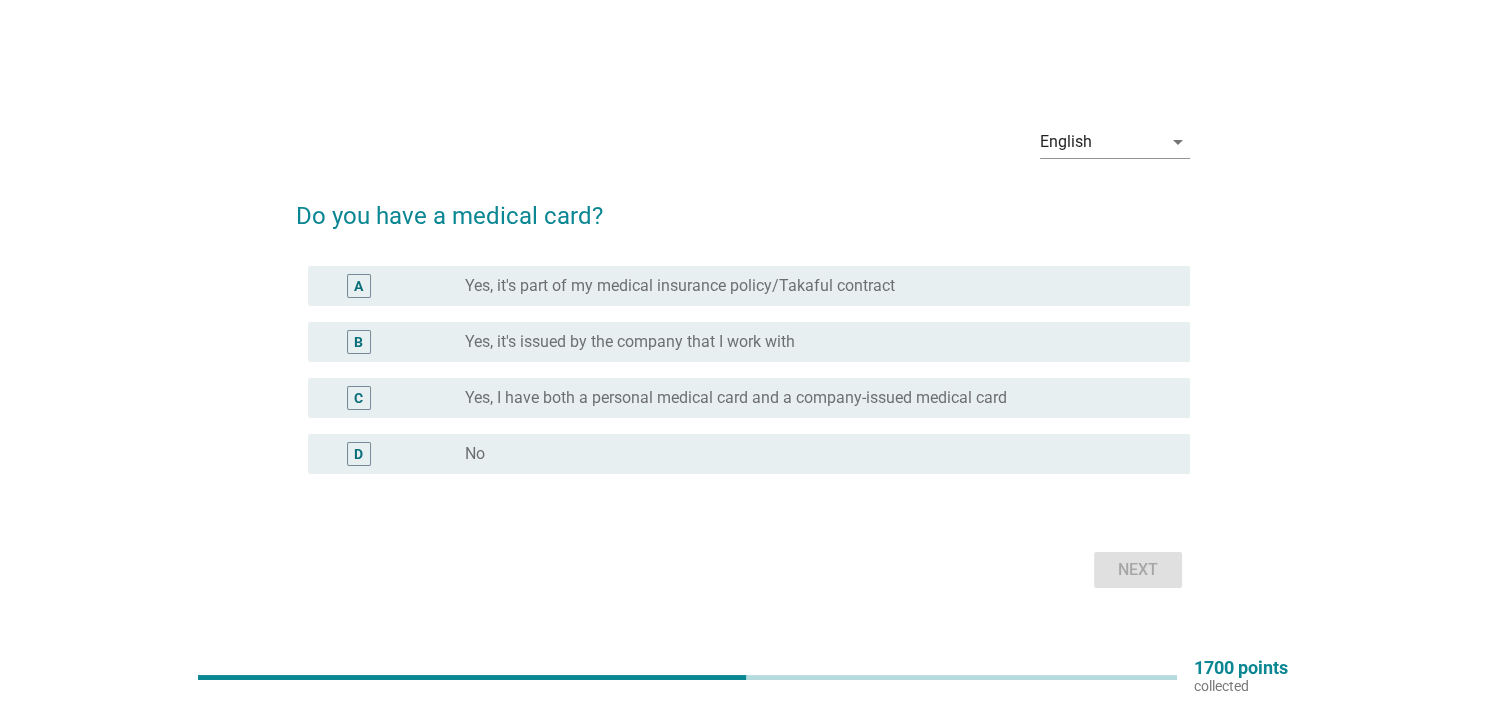 click on "Yes, it's part of my medical insurance policy/Takaful contract" at bounding box center [680, 286] 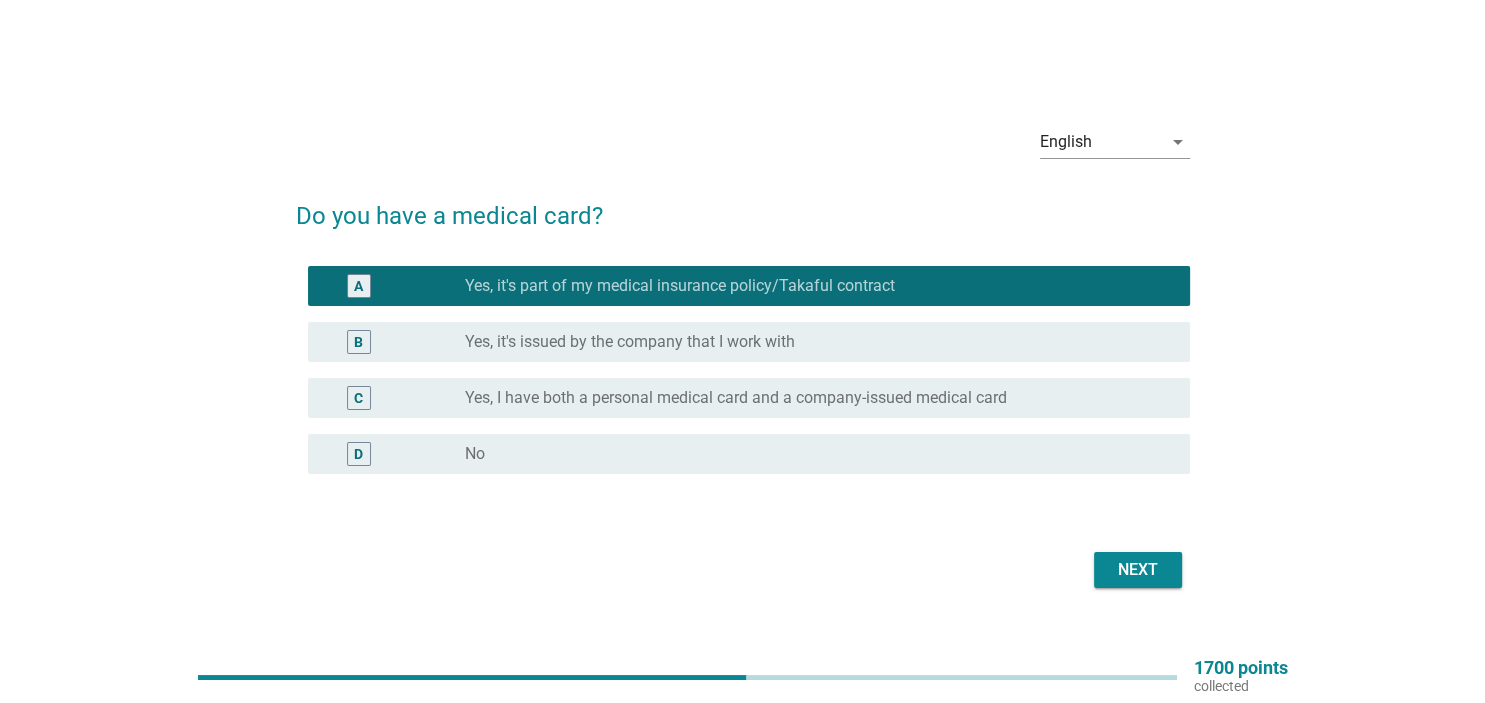 click on "Yes, it's issued by the company that I work with" at bounding box center (630, 342) 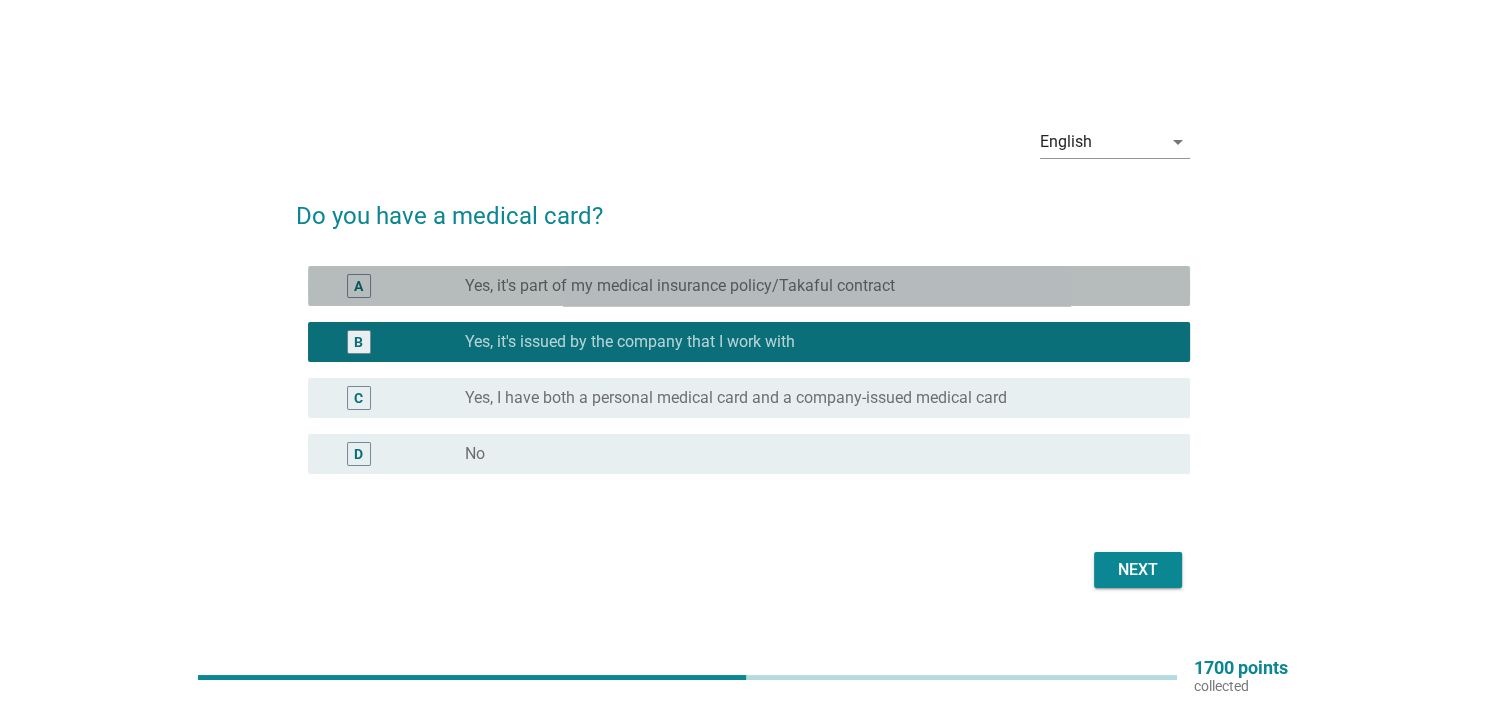 click on "Yes, it's part of my medical insurance policy/Takaful contract" at bounding box center [680, 286] 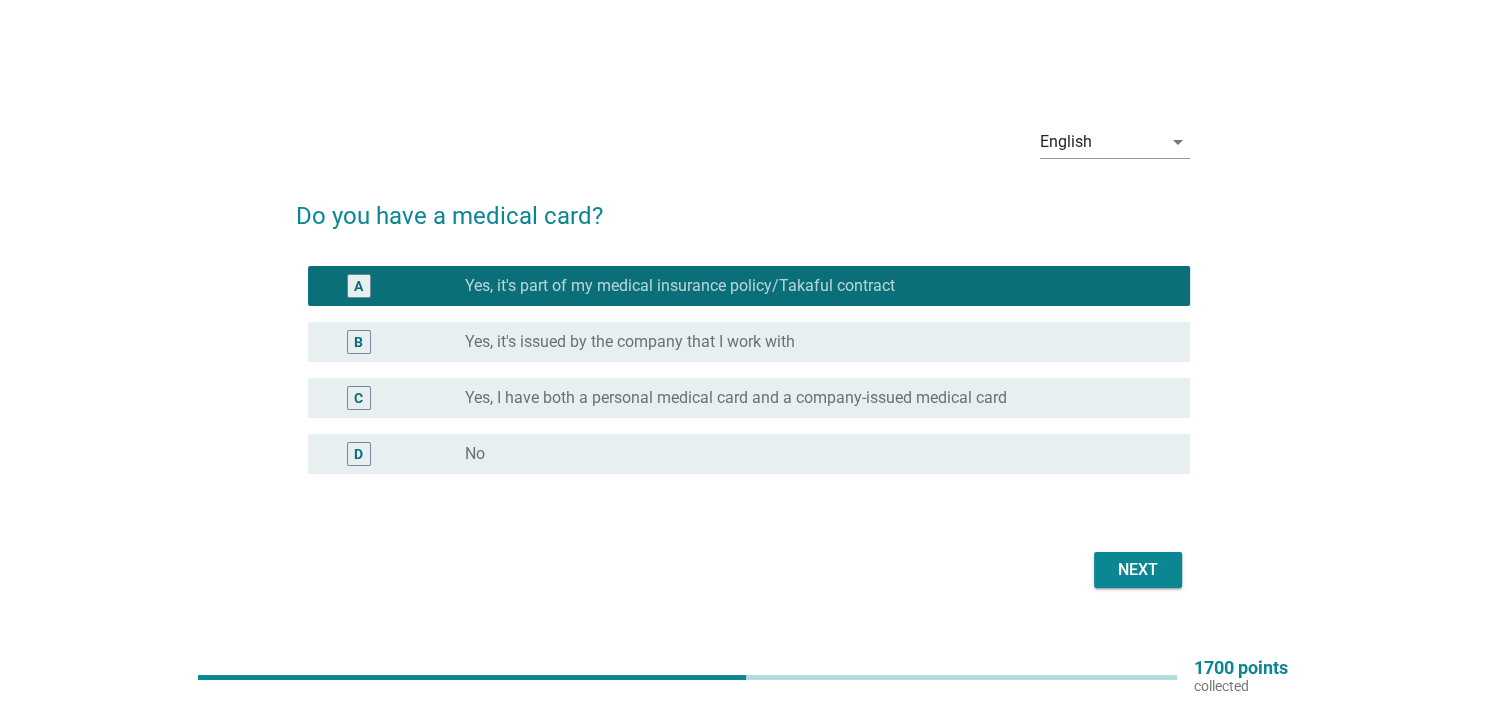 click on "Yes, I have both a personal medical card and a company-issued medical card" at bounding box center [736, 398] 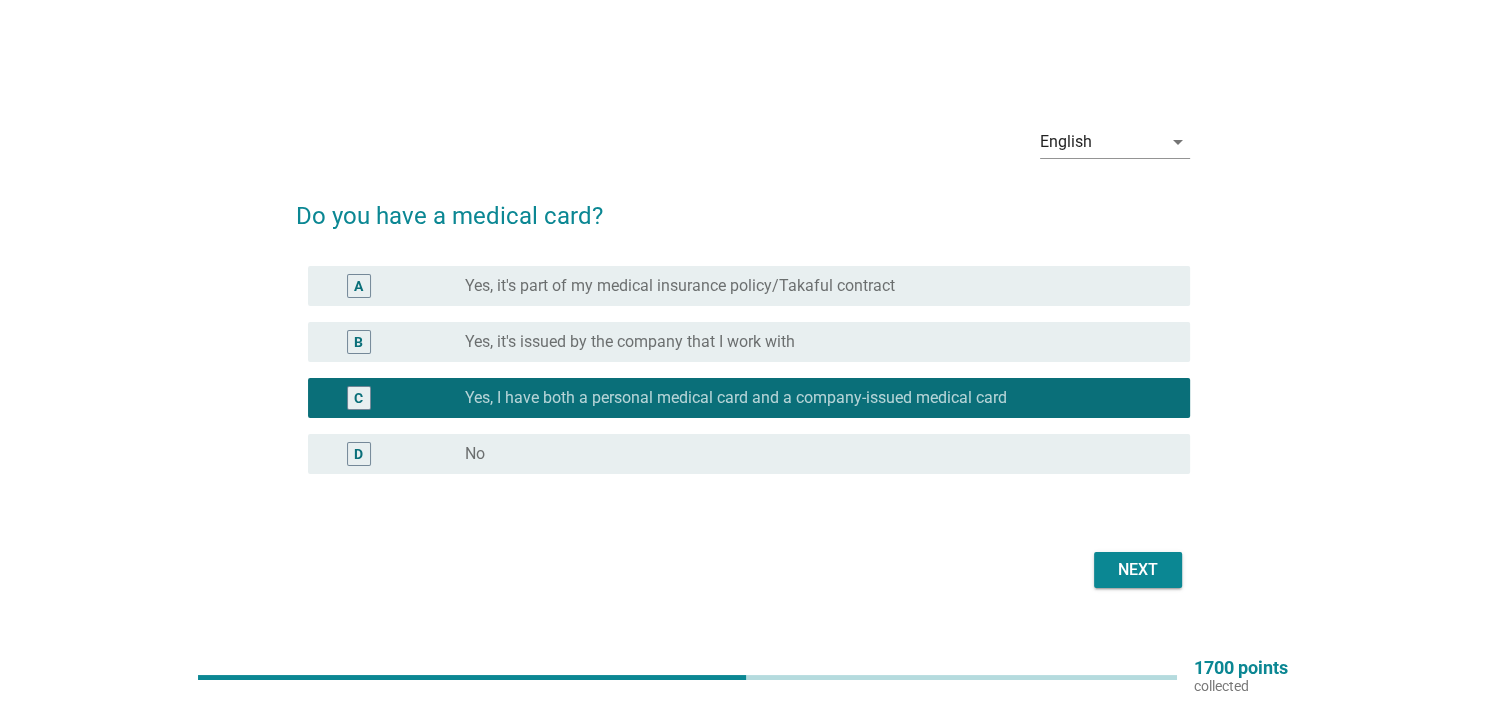 click on "English arrow_drop_down   Do you have a medical card?     A     radio_button_unchecked Yes, it's part of my medical insurance policy/Takaful contract   B     radio_button_unchecked Yes, it's issued by the company that I work with   C     radio_button_checked Yes, I have both a personal medical card and a company-issued medical card   D     radio_button_unchecked No     Next" at bounding box center [743, 352] 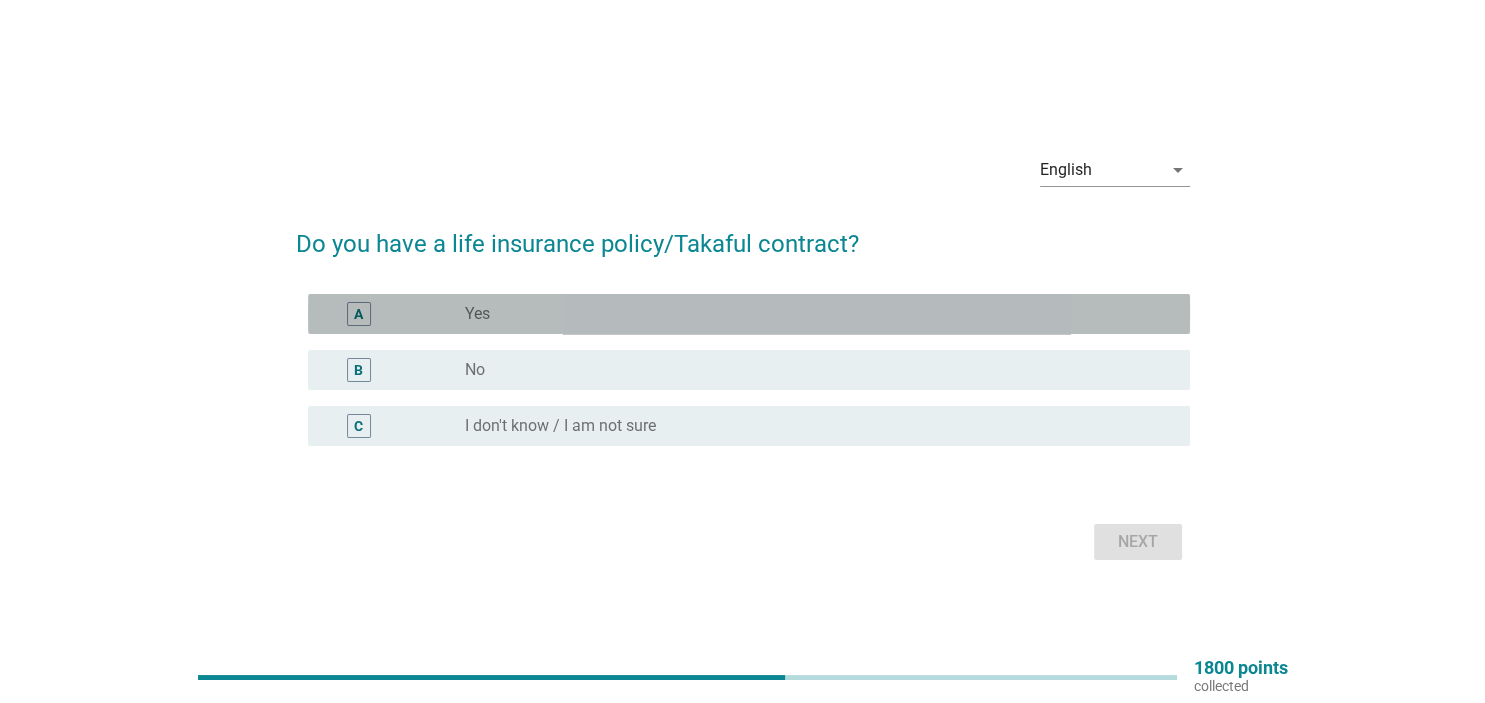 click on "radio_button_unchecked Yes" at bounding box center (811, 314) 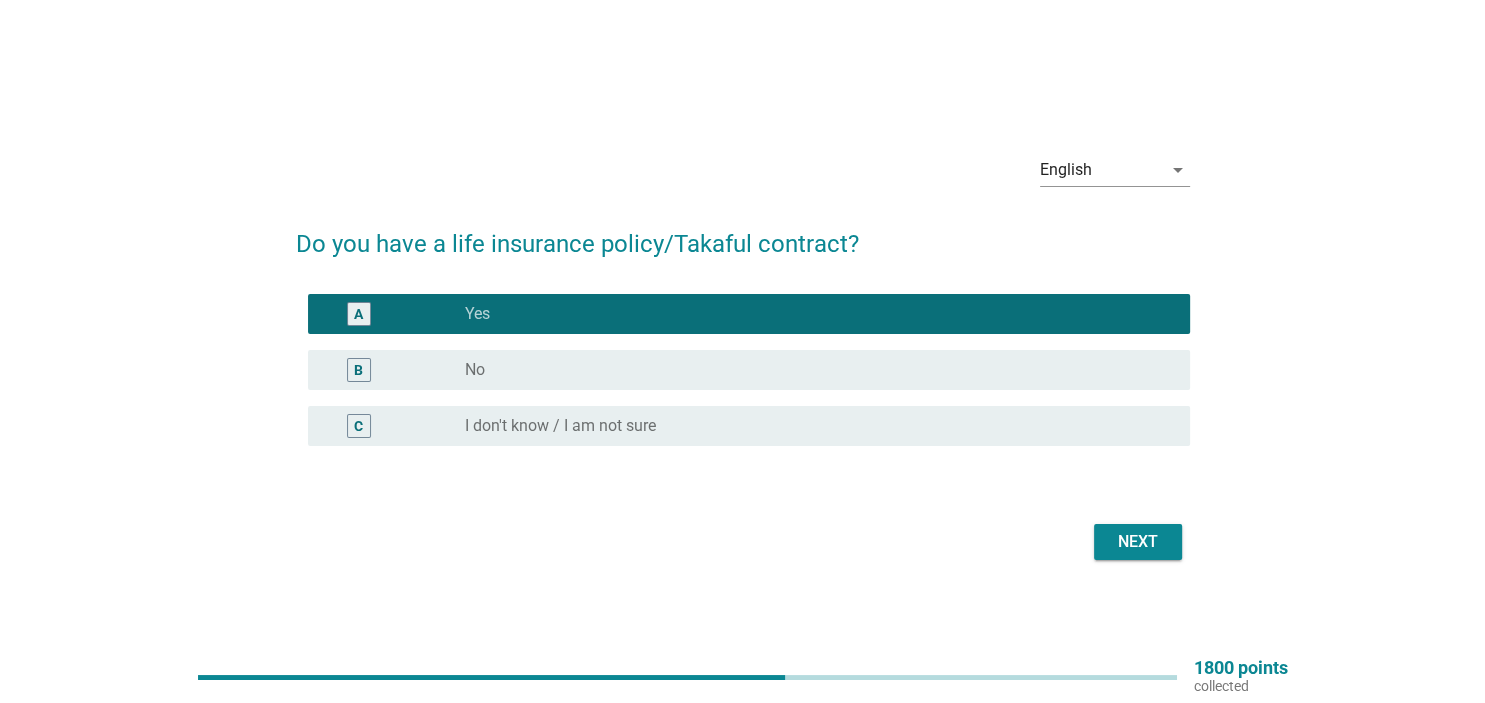 click on "radio_button_unchecked No" at bounding box center (811, 370) 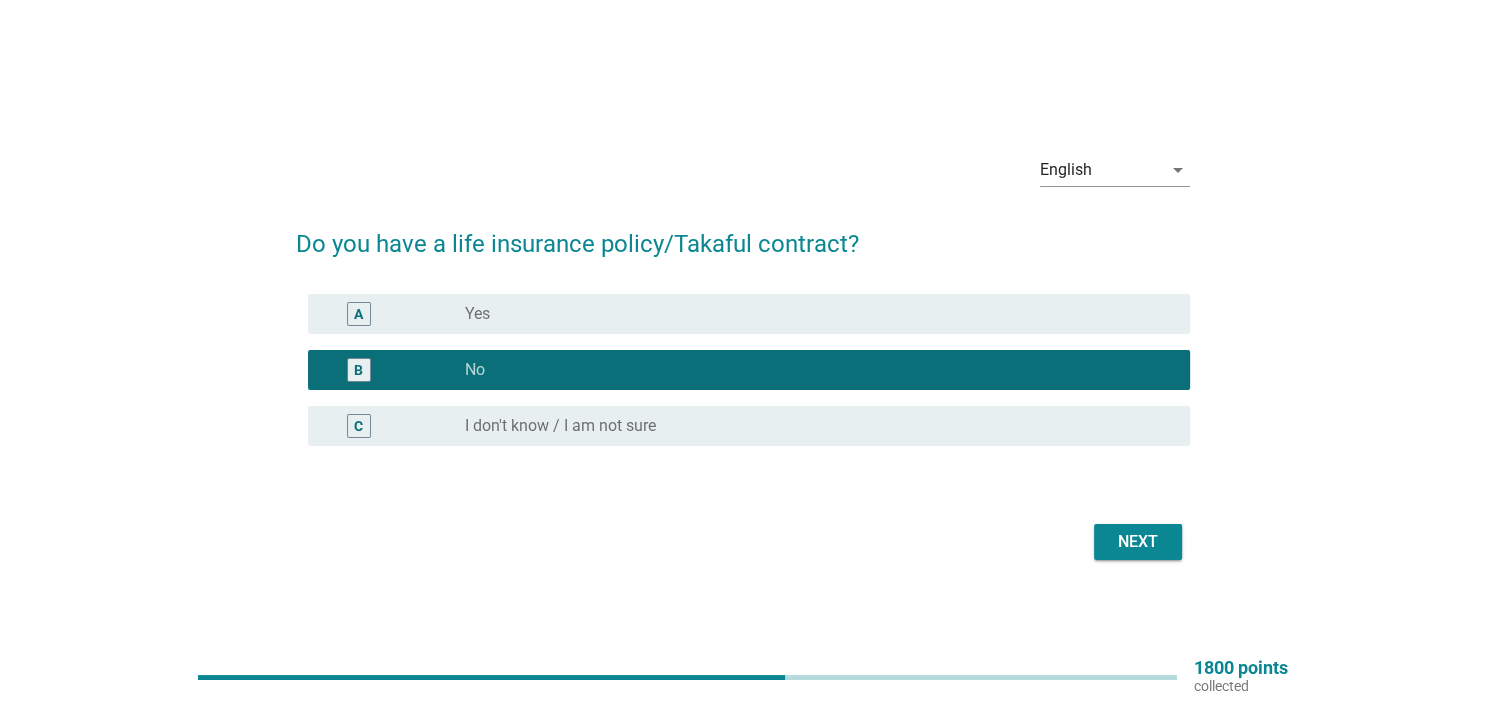 click on "Next" at bounding box center [1138, 542] 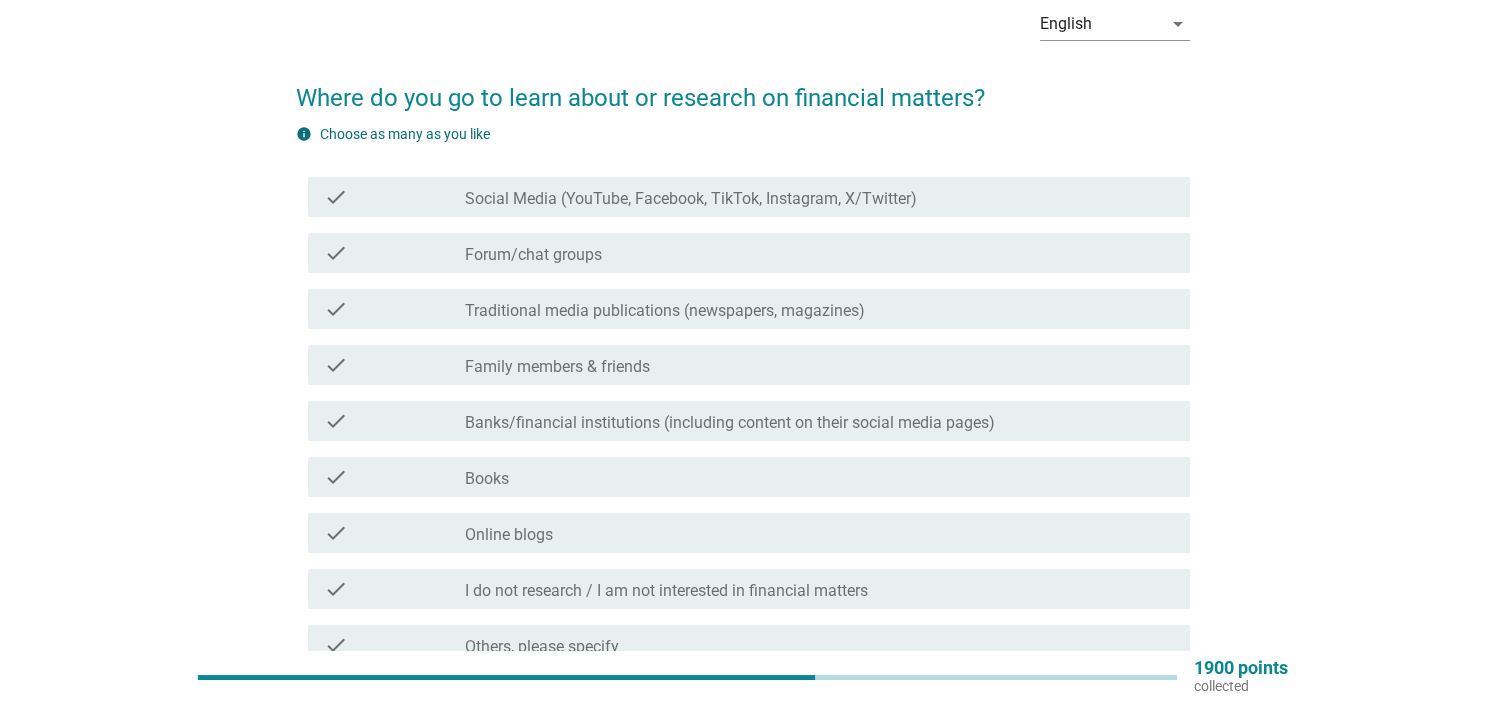 scroll, scrollTop: 0, scrollLeft: 0, axis: both 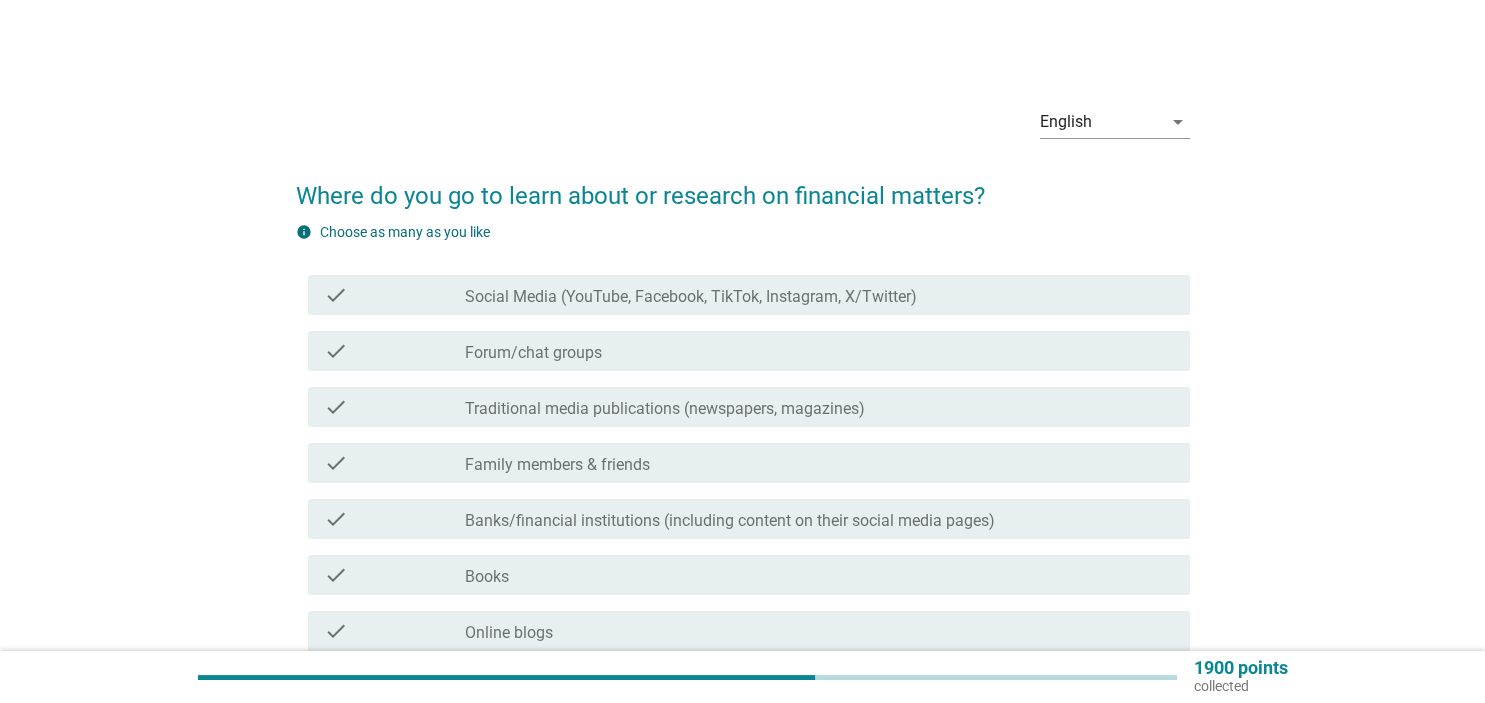 click on "Social Media (YouTube, Facebook, TikTok, Instagram, X/Twitter)" at bounding box center (691, 297) 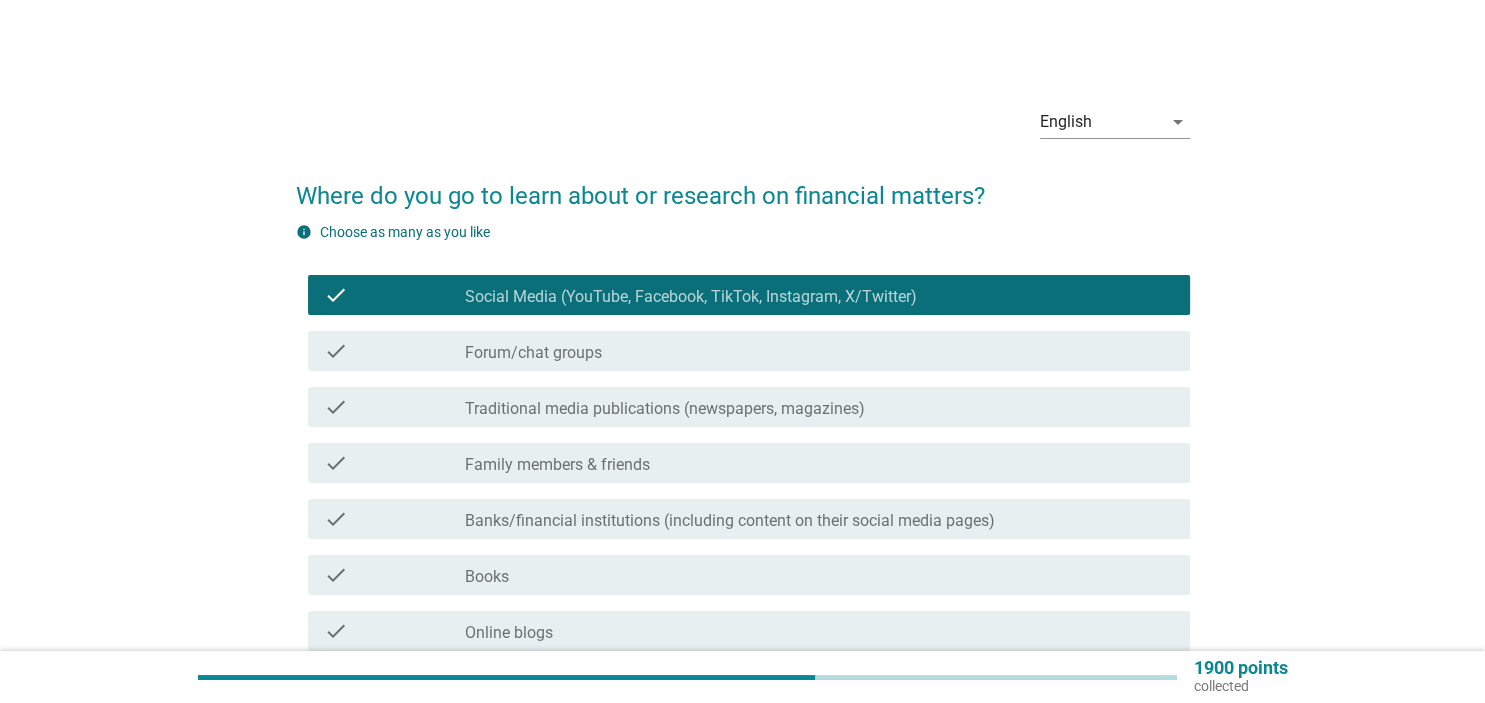 scroll, scrollTop: 297, scrollLeft: 0, axis: vertical 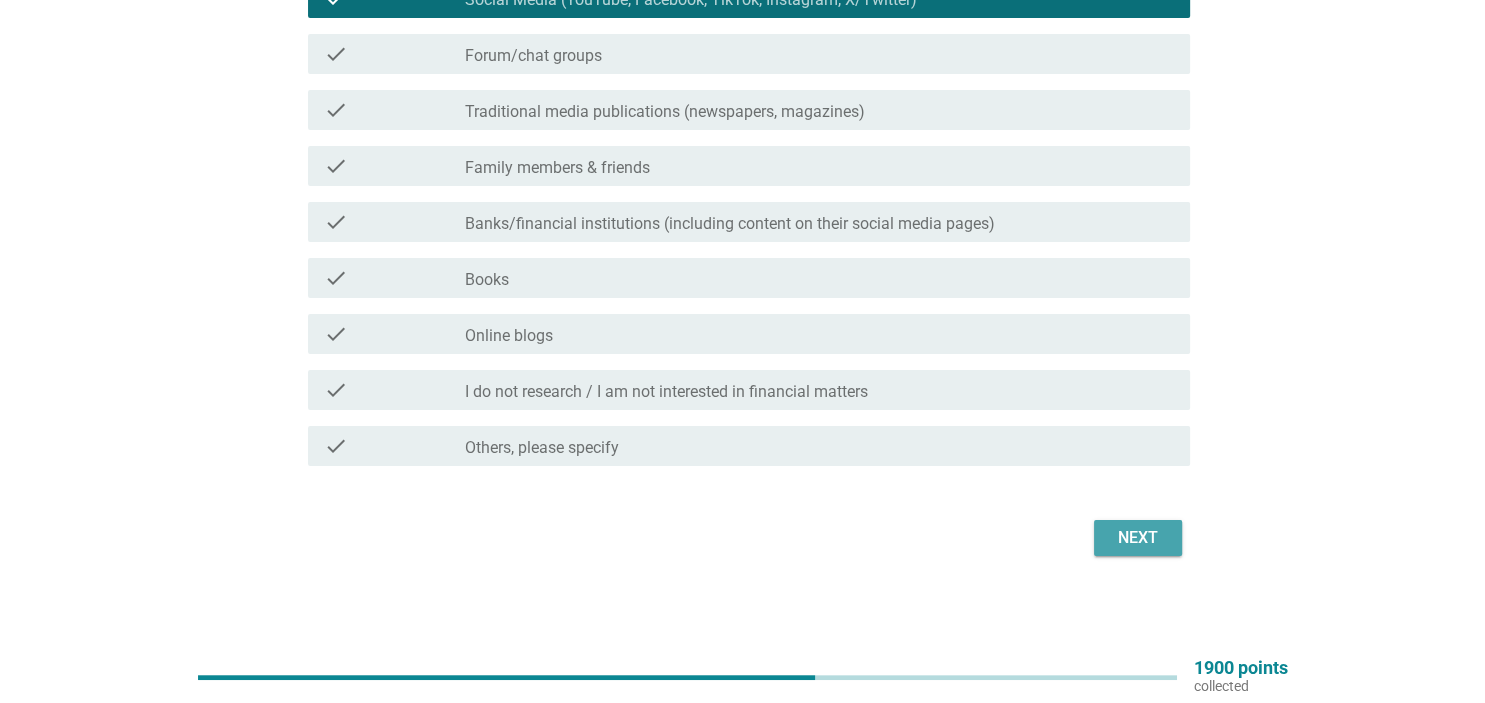 click on "Next" at bounding box center (1138, 538) 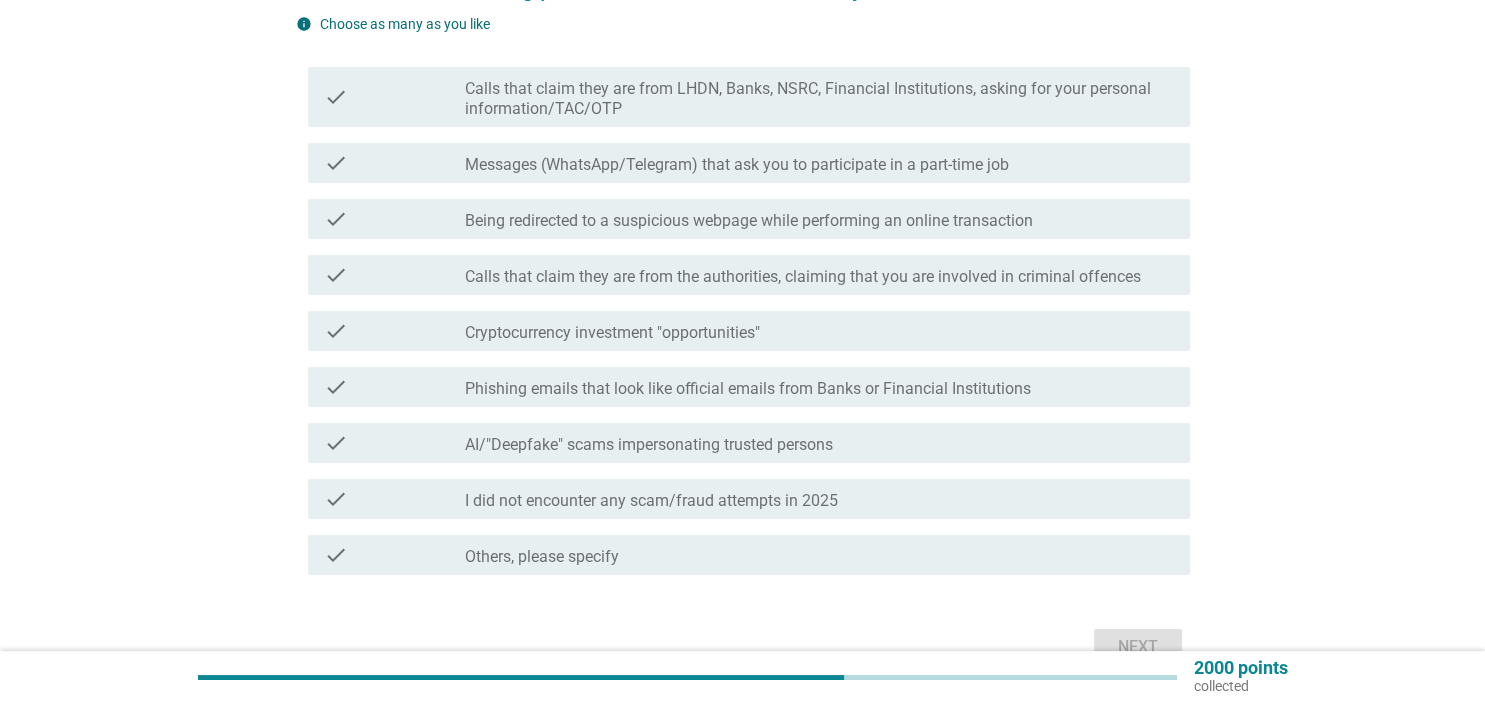 scroll, scrollTop: 211, scrollLeft: 0, axis: vertical 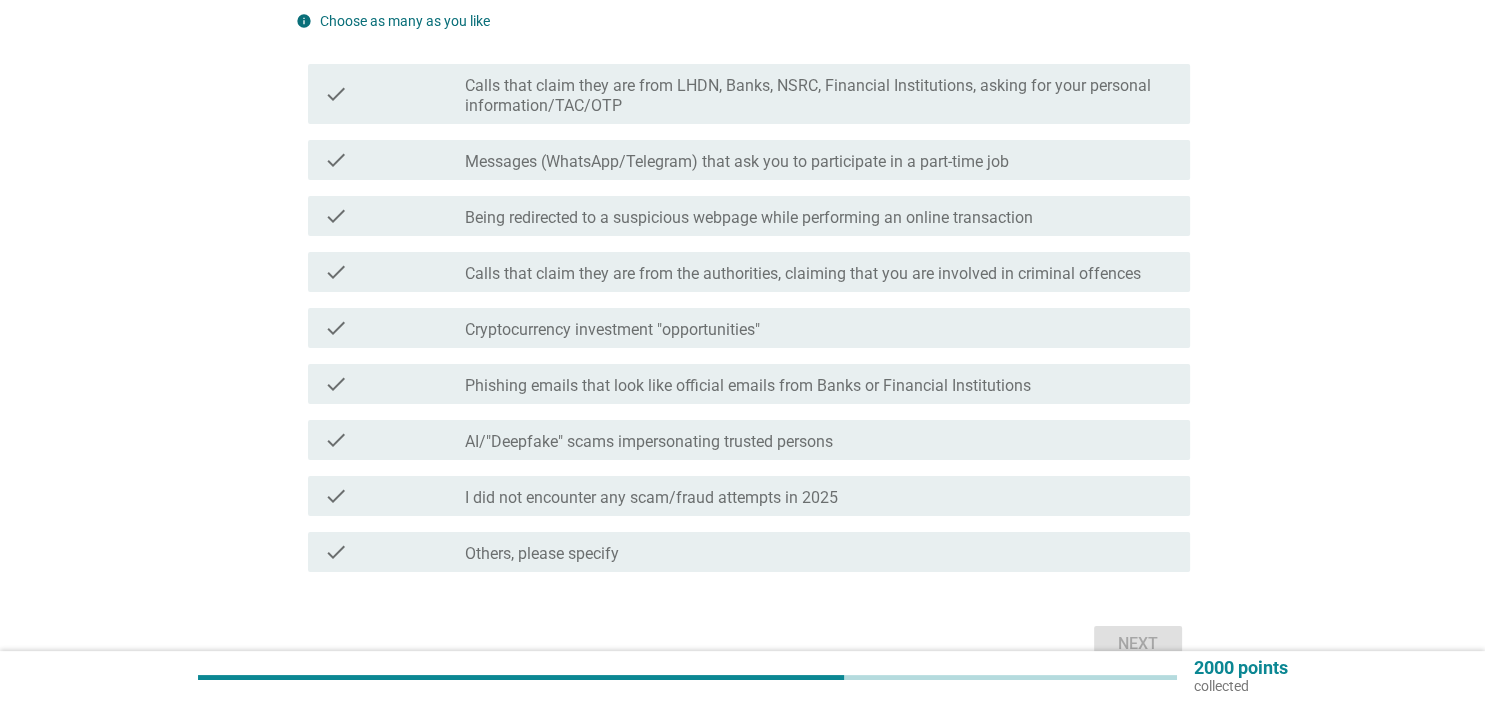 click on "Phishing emails that look like official emails from Banks or Financial Institutions" at bounding box center [748, 386] 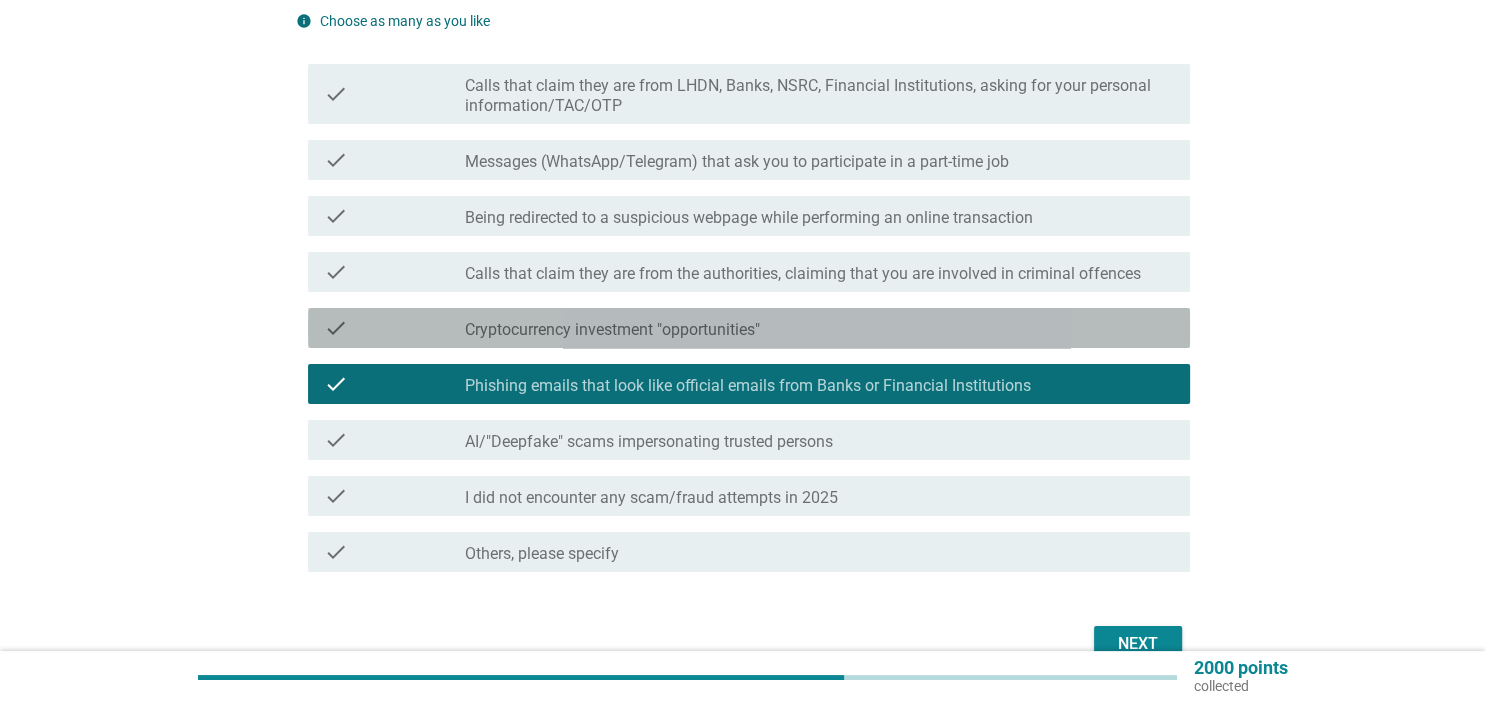 click on "Cryptocurrency investment "opportunities"" at bounding box center [612, 330] 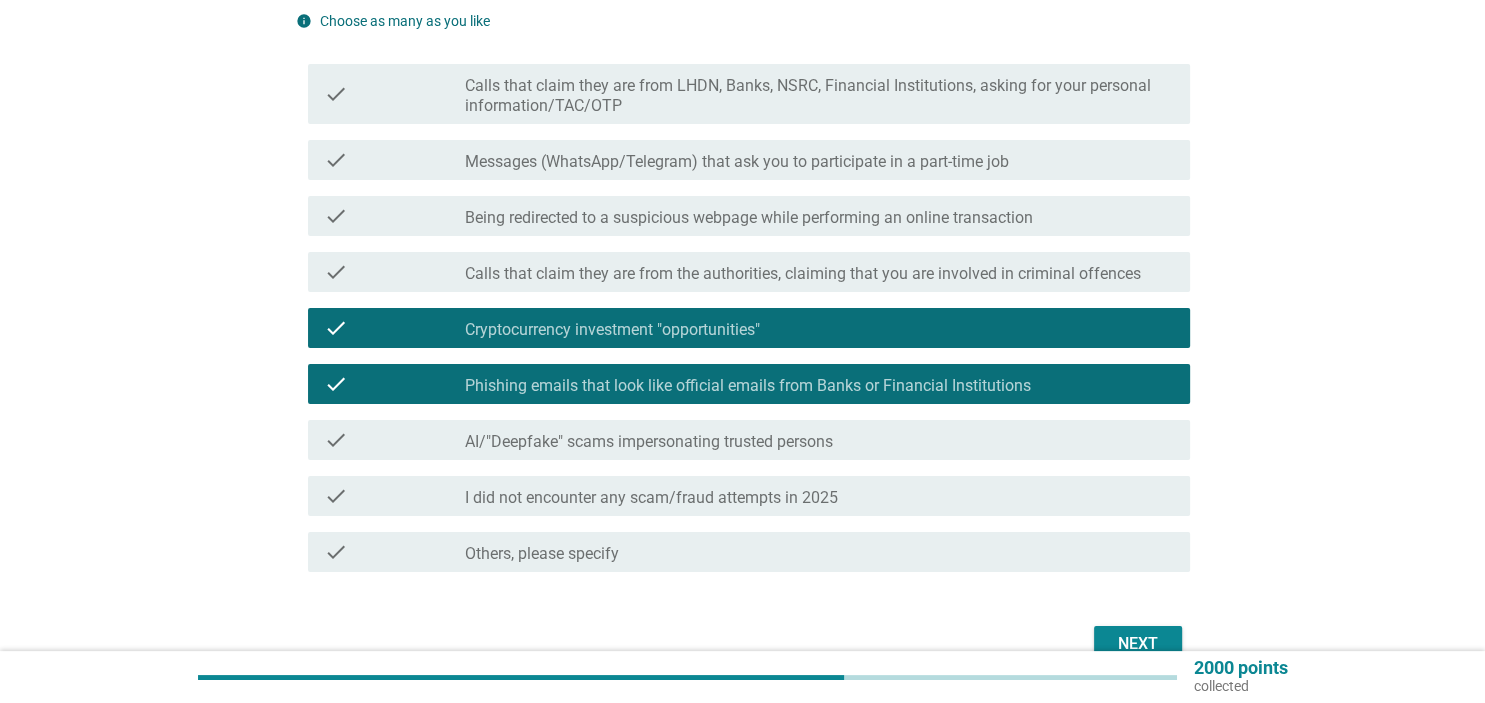 click on "Next" at bounding box center (1138, 644) 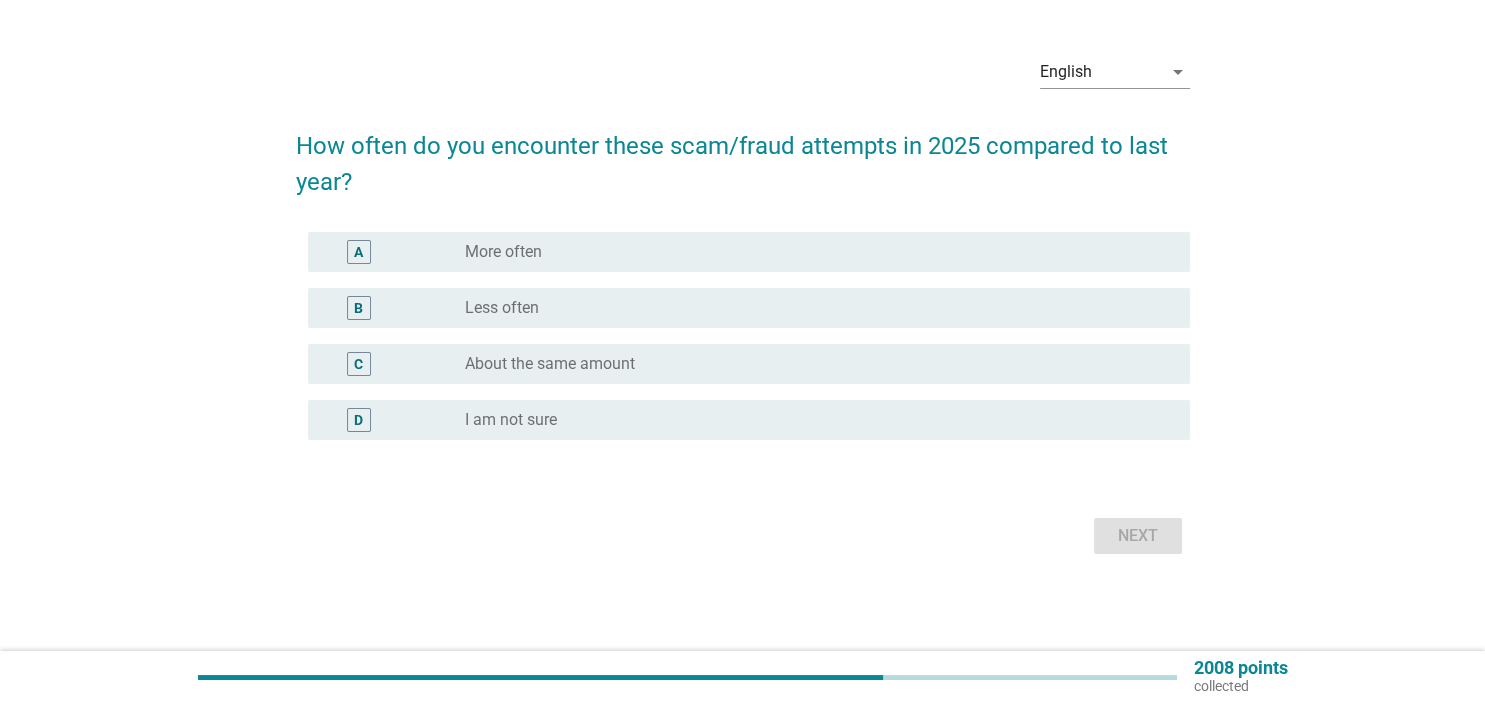 scroll, scrollTop: 0, scrollLeft: 0, axis: both 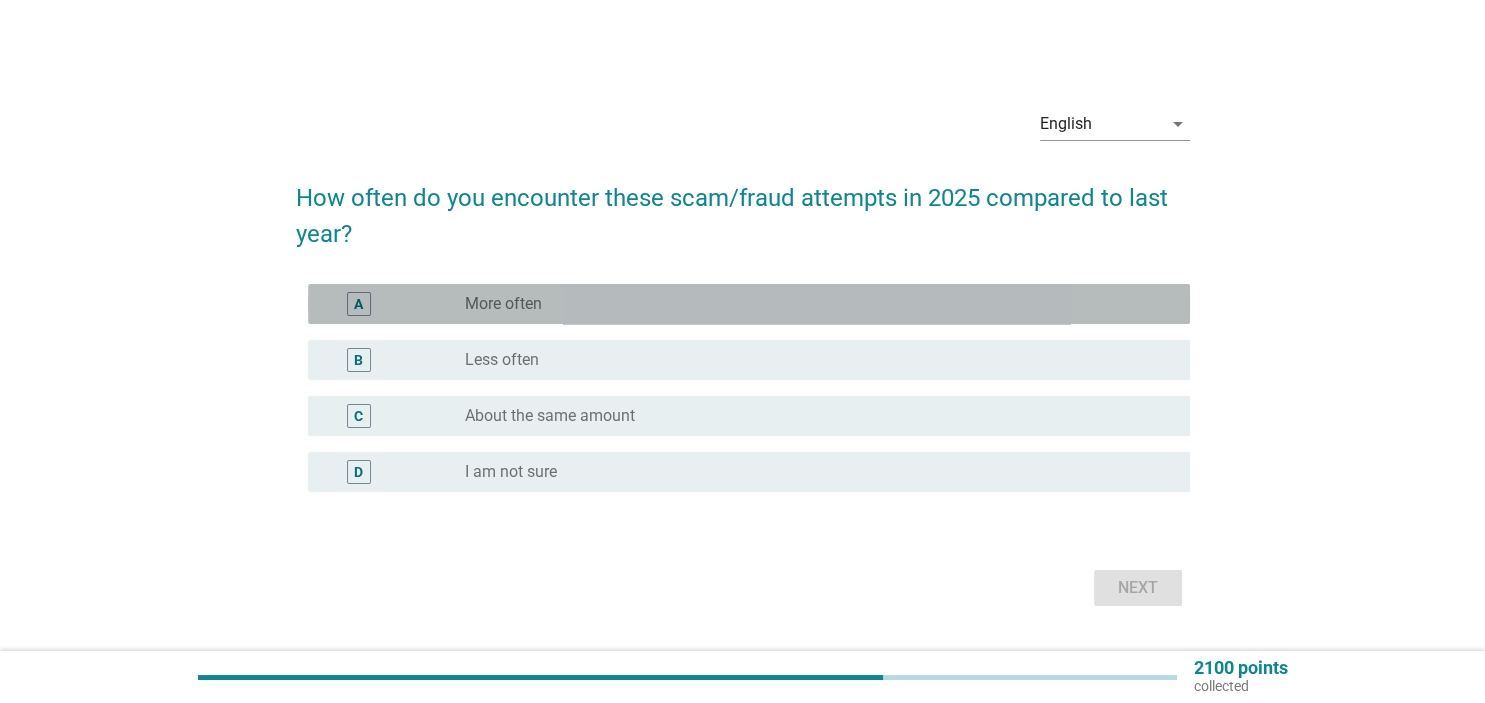 click on "radio_button_unchecked More often" at bounding box center (819, 304) 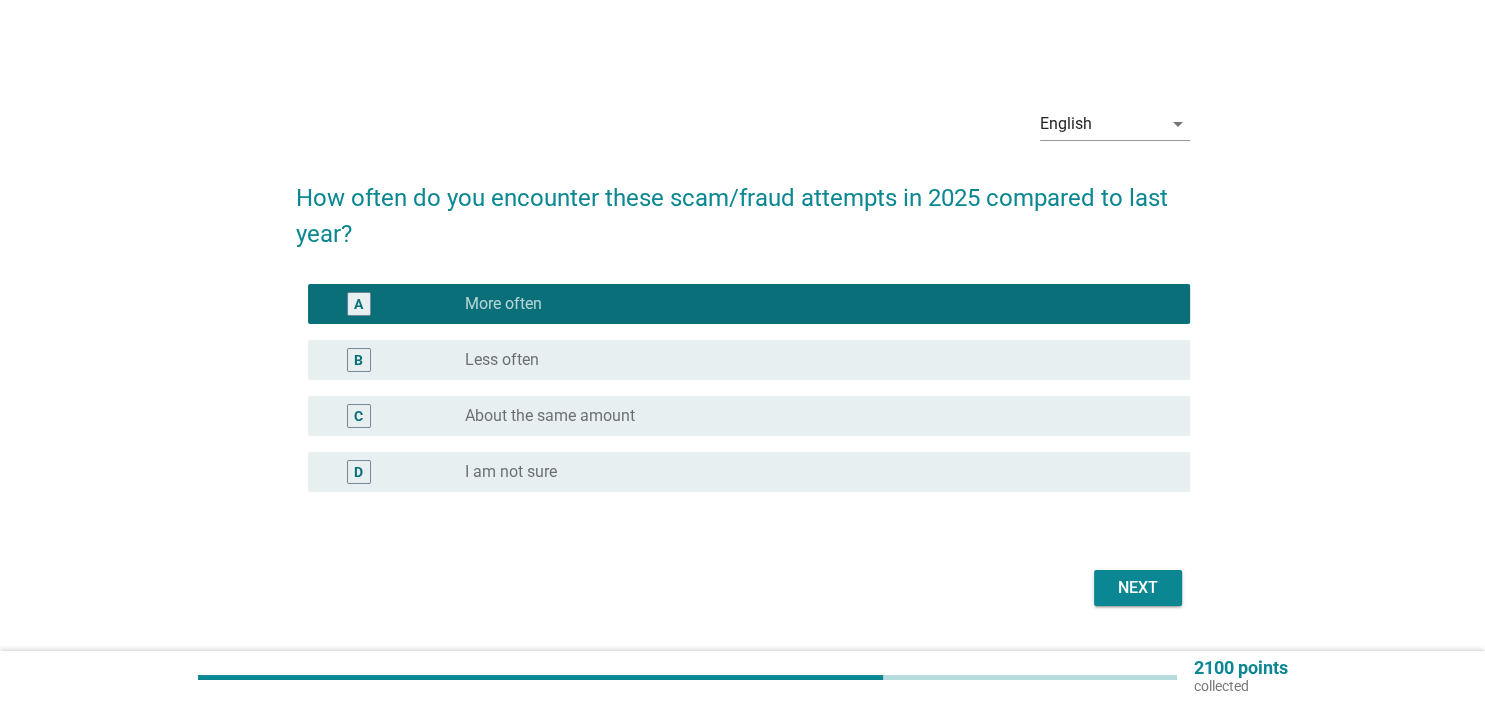 click on "Next" at bounding box center [1138, 588] 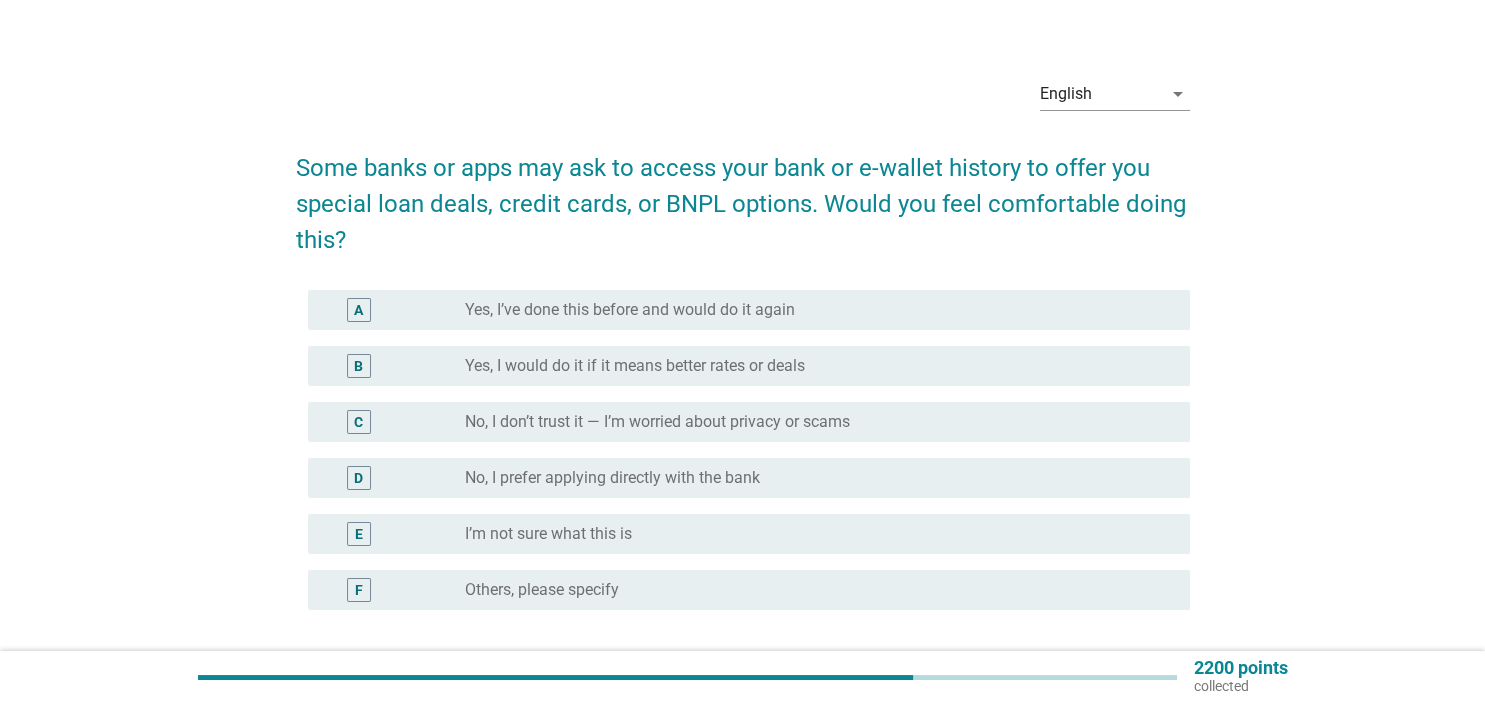 scroll, scrollTop: 105, scrollLeft: 0, axis: vertical 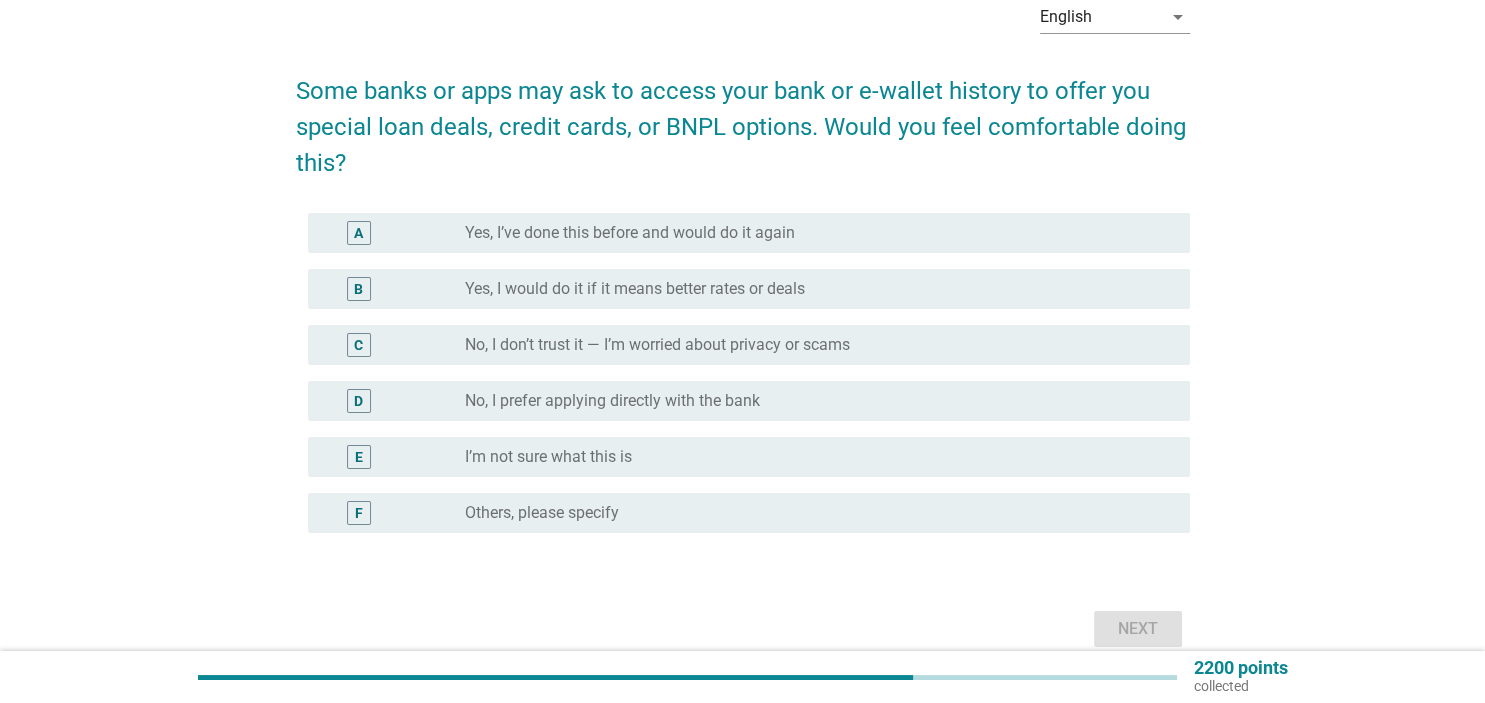 click on "Yes, I would do it if it means better rates or deals" at bounding box center (635, 289) 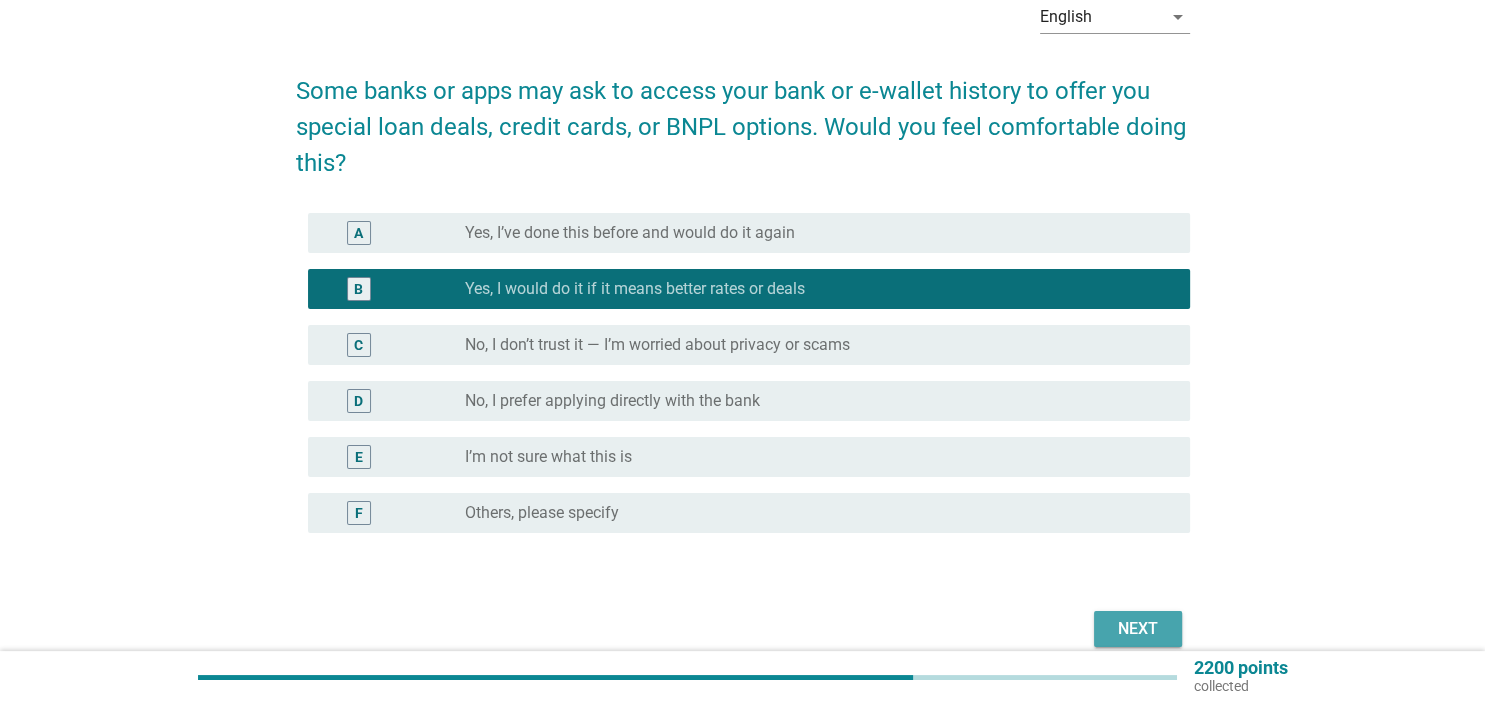 click on "Next" at bounding box center [1138, 629] 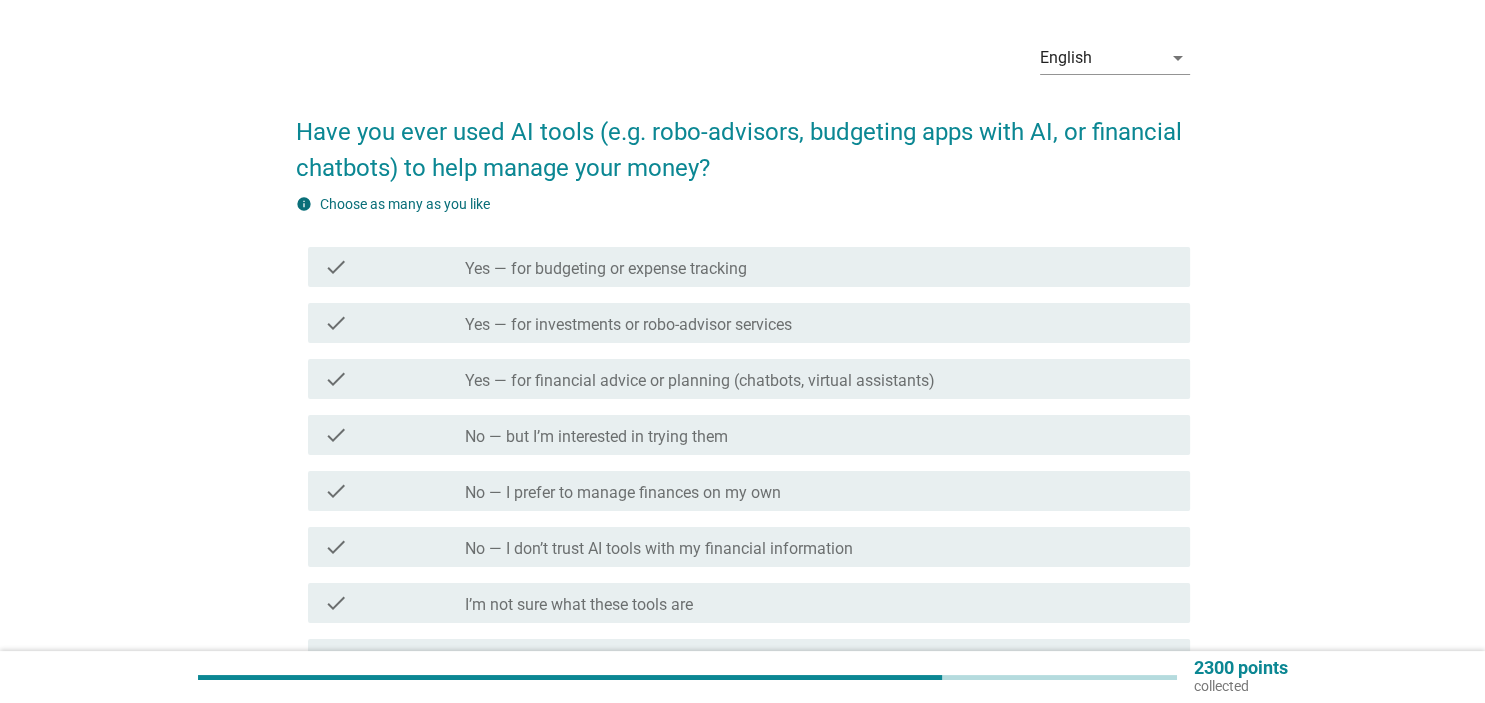 scroll, scrollTop: 105, scrollLeft: 0, axis: vertical 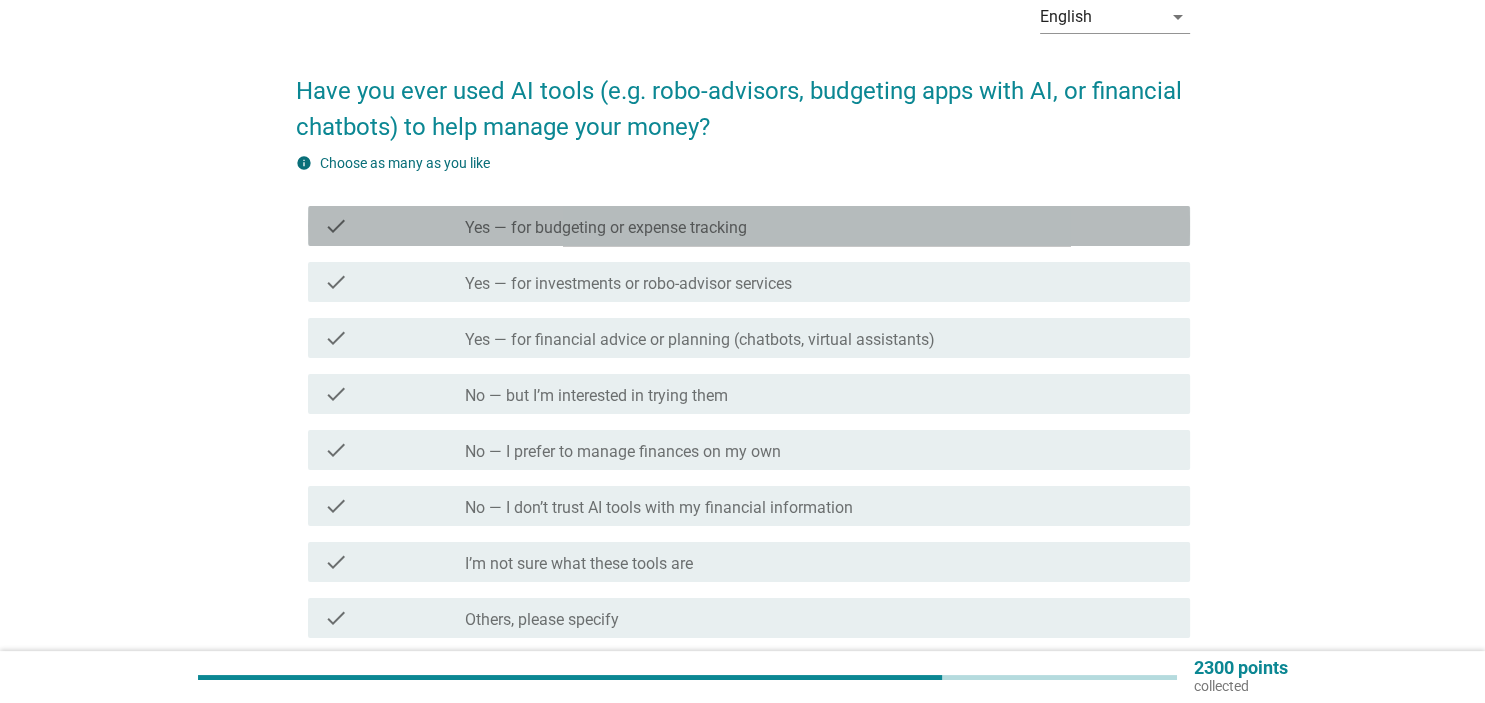click on "Yes — for budgeting or expense tracking" at bounding box center (606, 228) 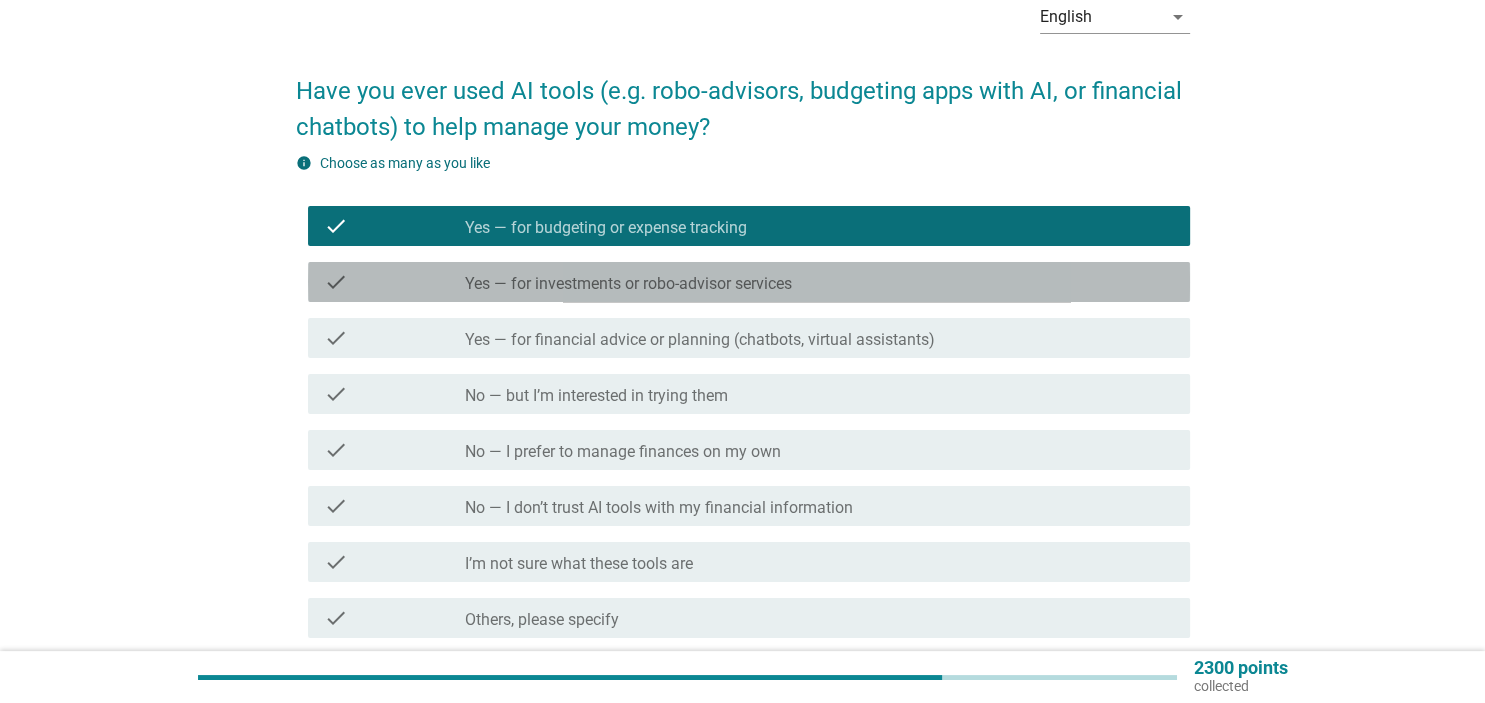 click on "Yes — for investments or robo-advisor services" at bounding box center (628, 284) 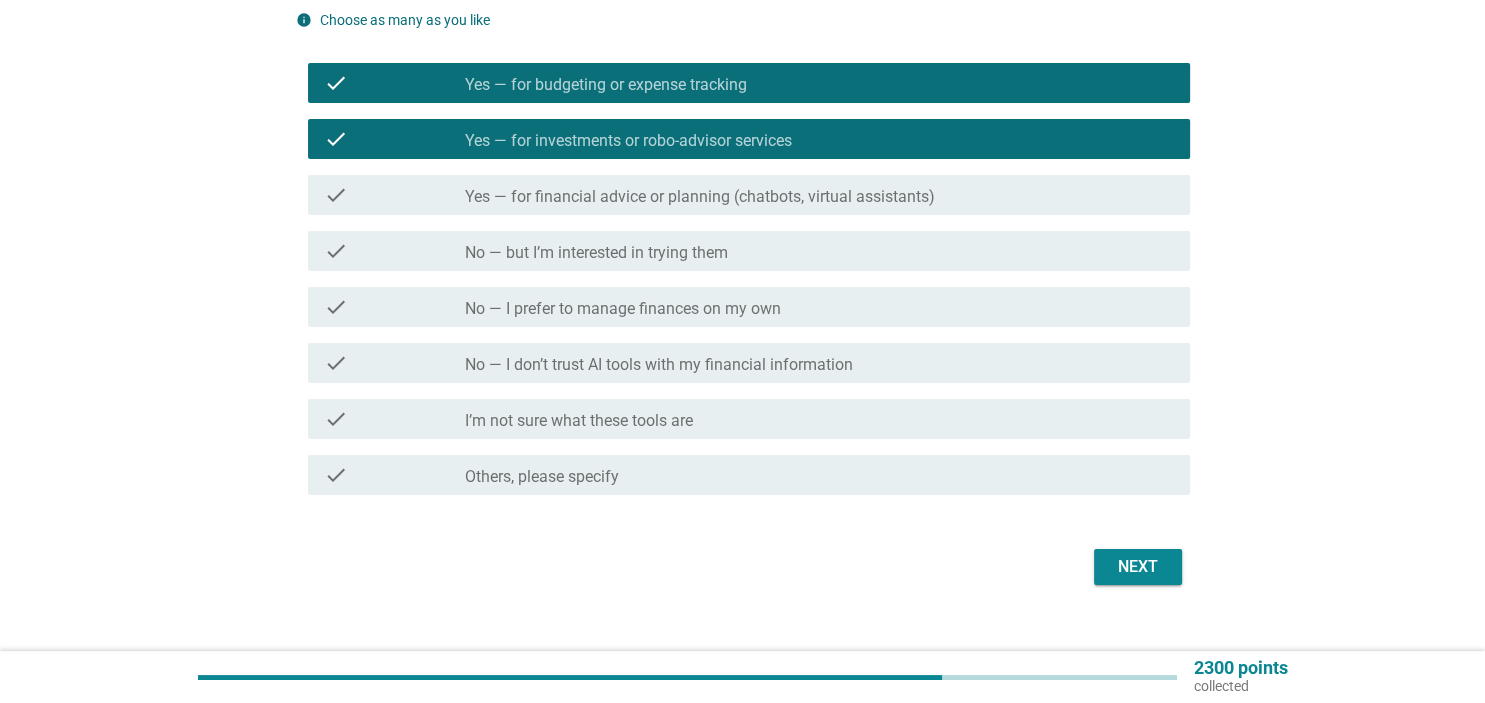 scroll, scrollTop: 277, scrollLeft: 0, axis: vertical 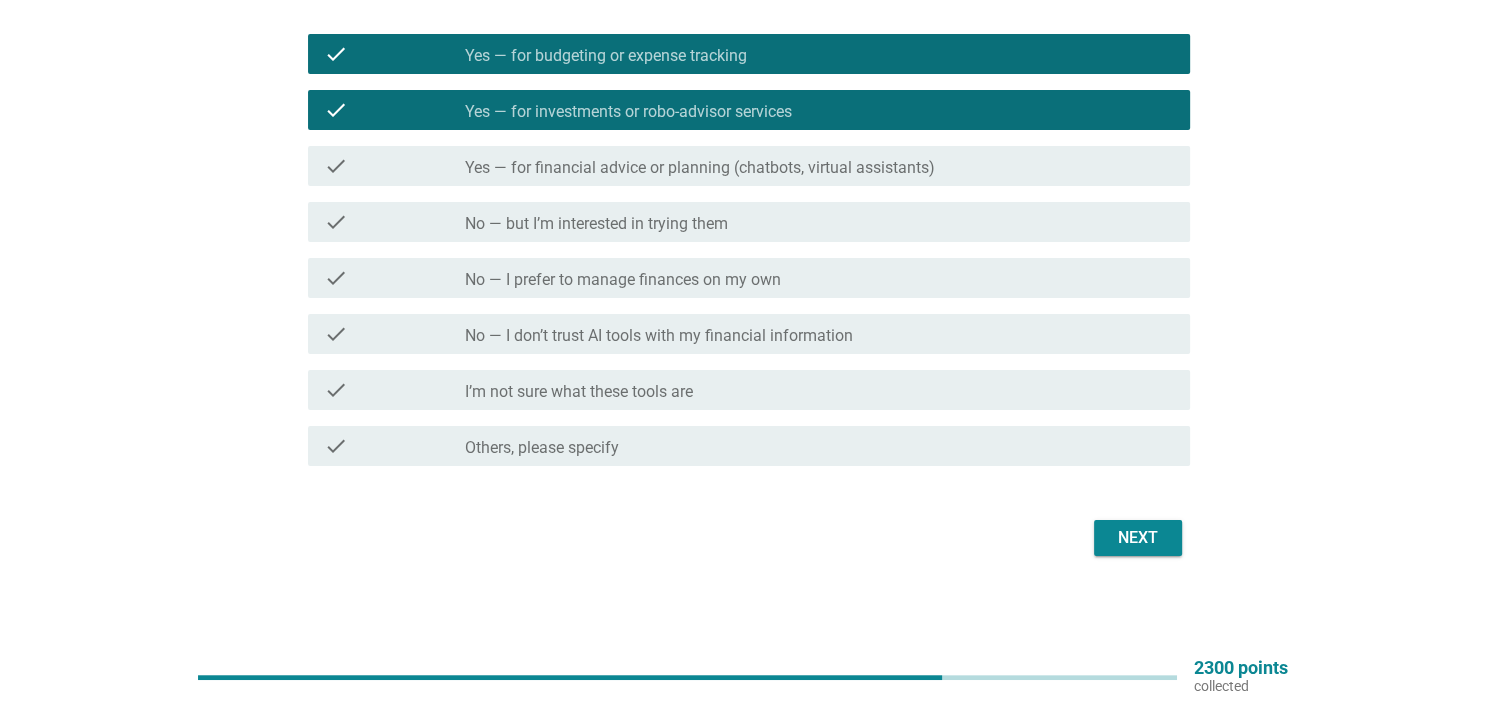 click on "Next" at bounding box center [1138, 538] 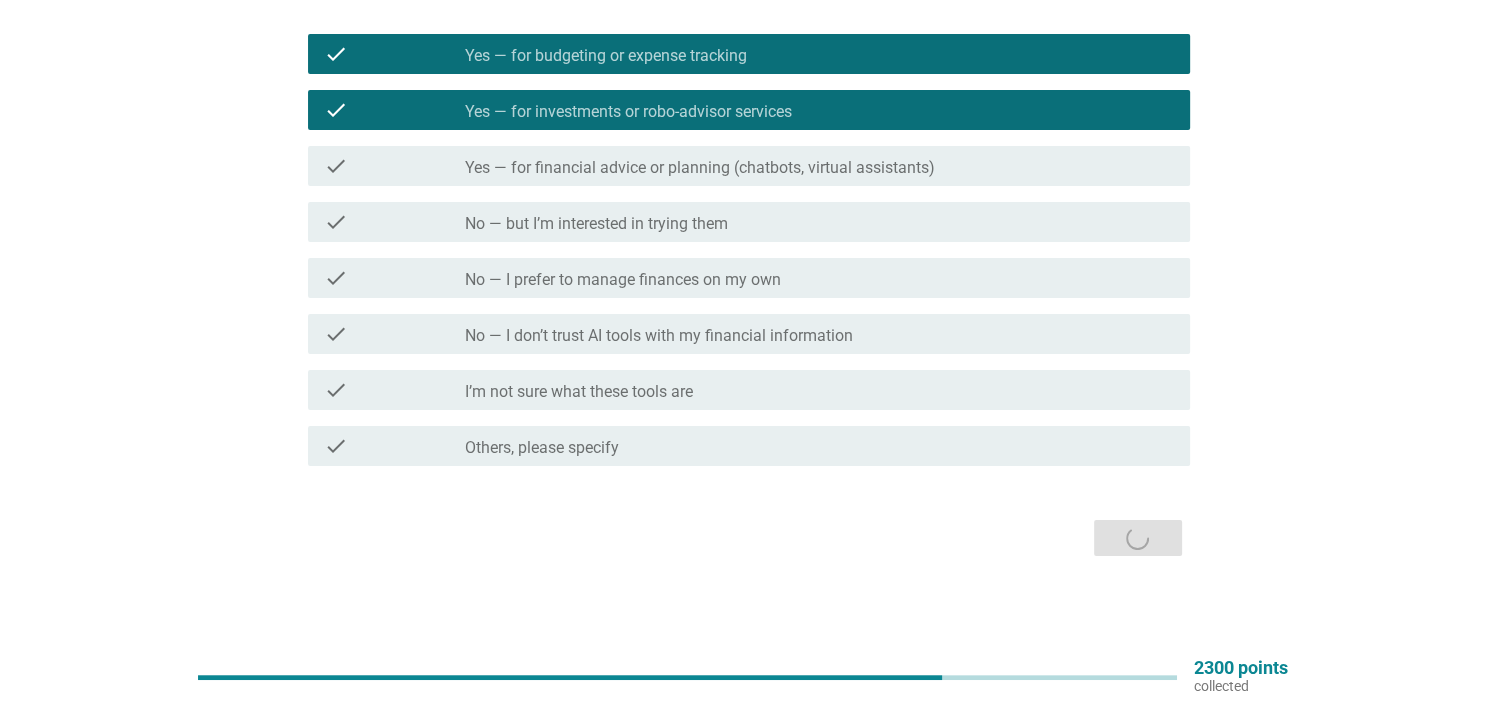 scroll, scrollTop: 0, scrollLeft: 0, axis: both 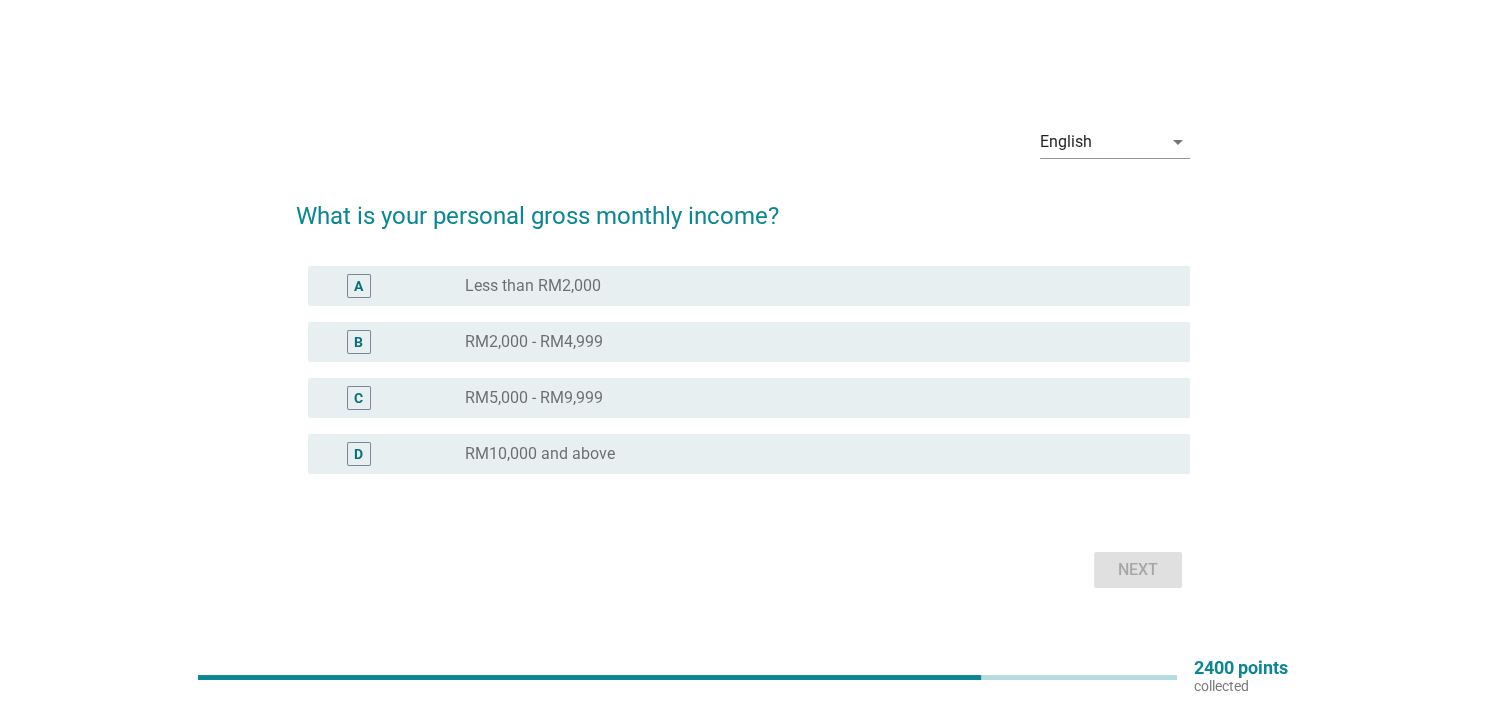 click on "RM5,000 - RM9,999" at bounding box center [534, 398] 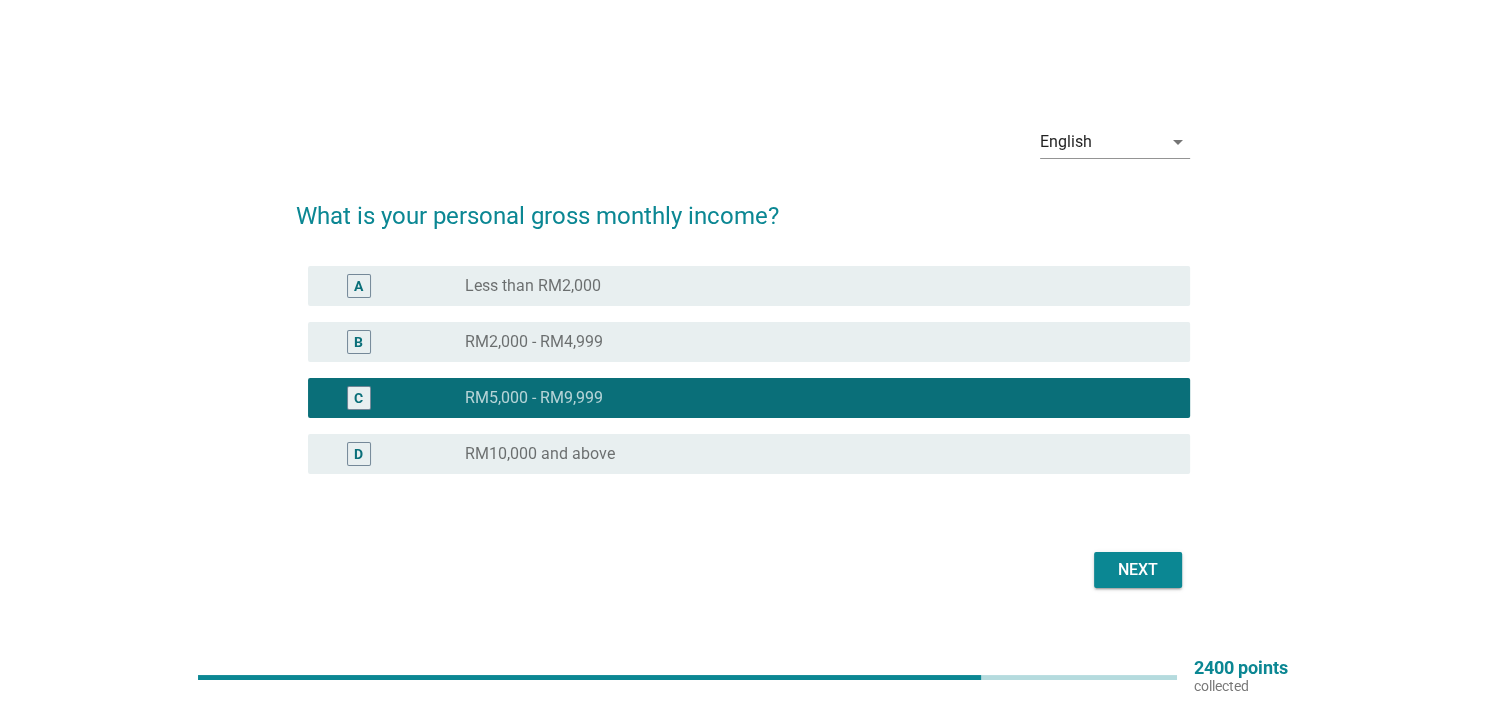 click on "Next" at bounding box center [1138, 570] 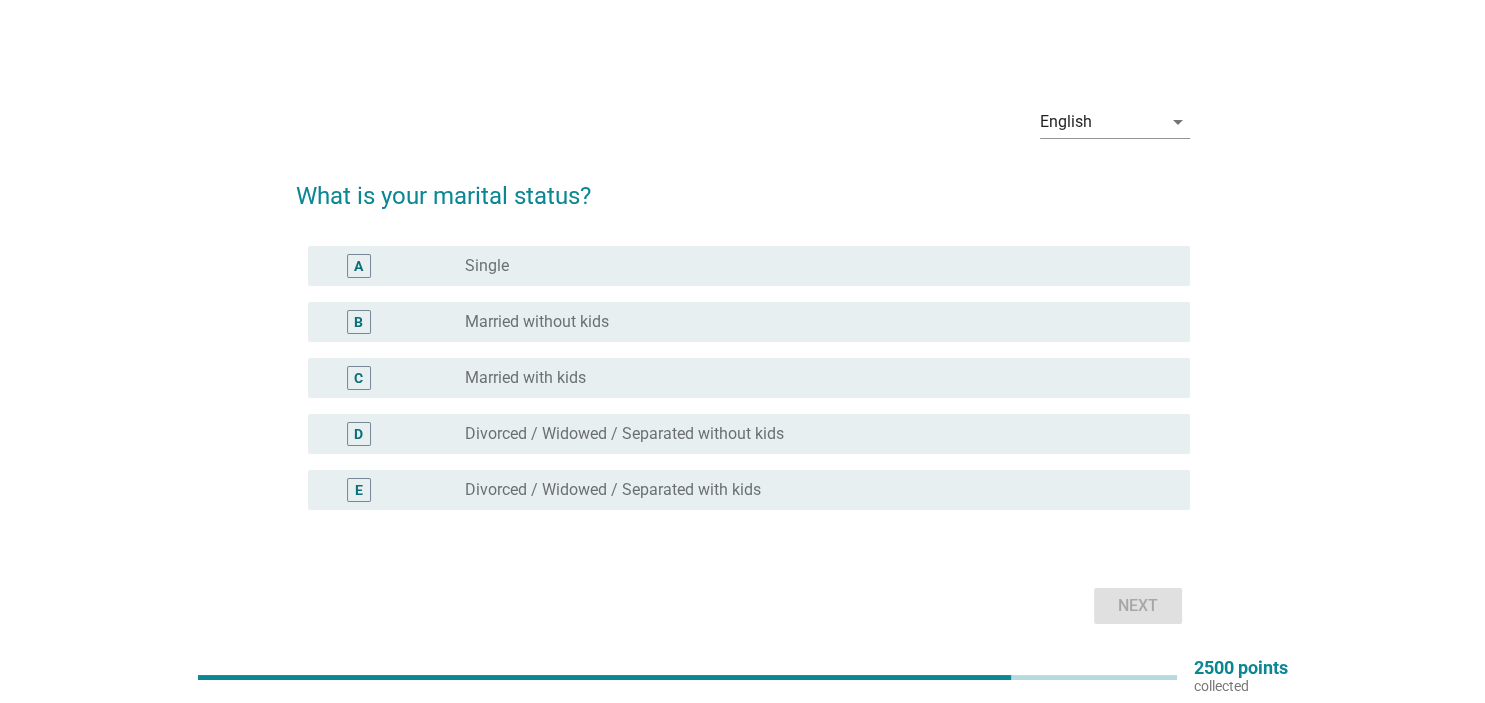 click on "Married with kids" at bounding box center [525, 378] 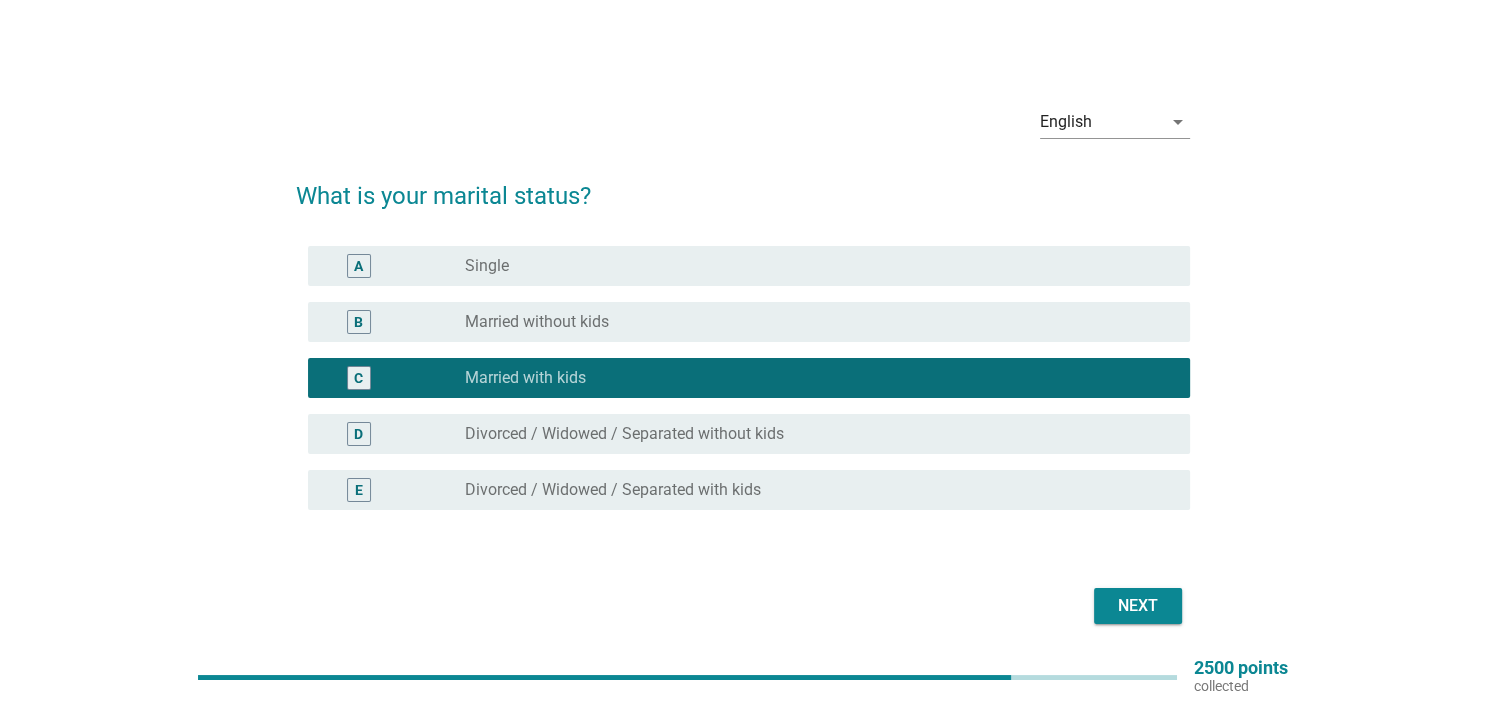 click on "Next" at bounding box center [1138, 606] 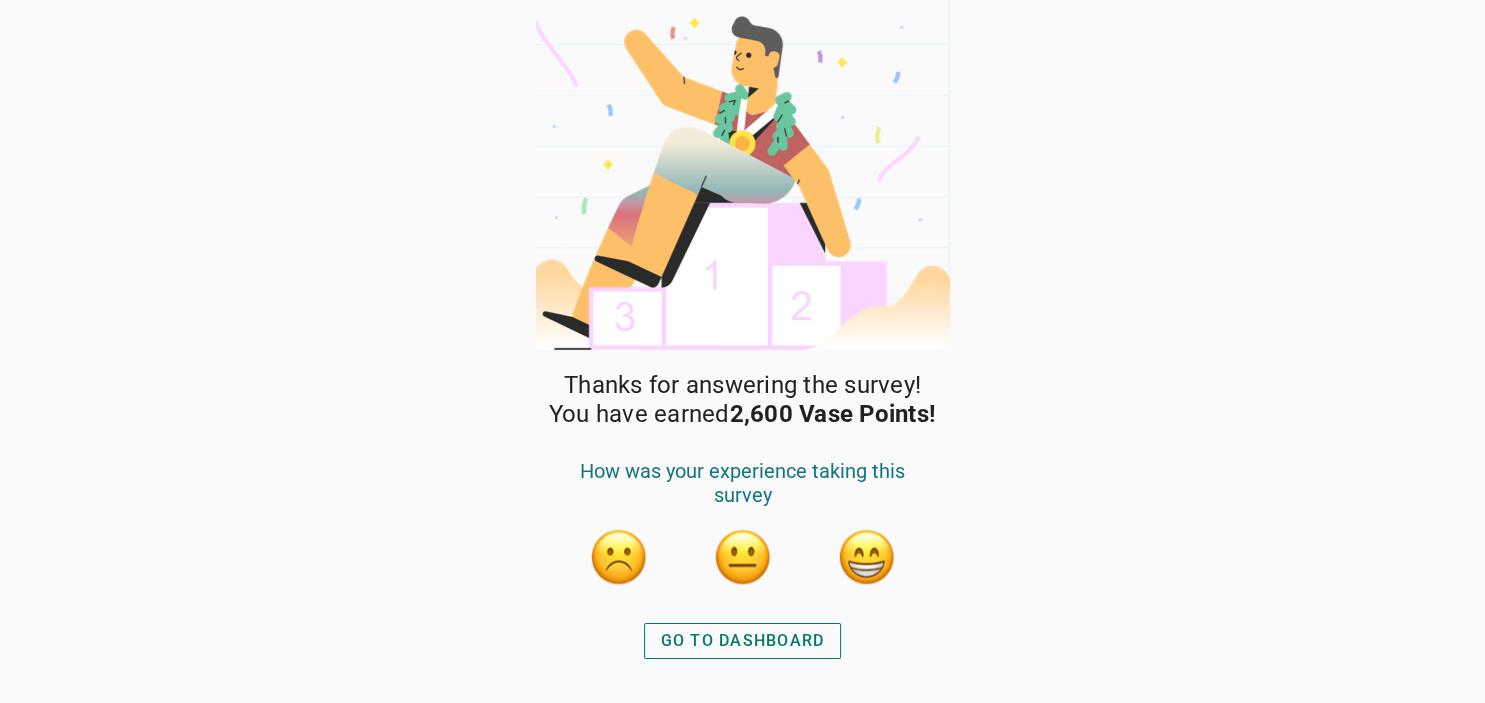 click on "GO TO DASHBOARD" at bounding box center (743, 641) 